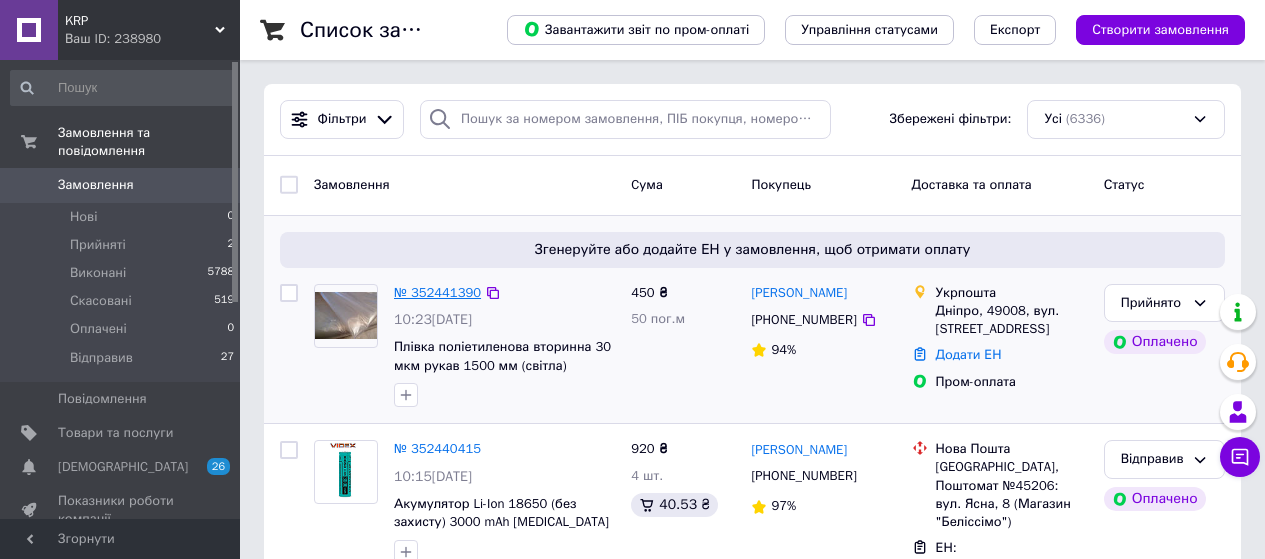 scroll, scrollTop: 100, scrollLeft: 0, axis: vertical 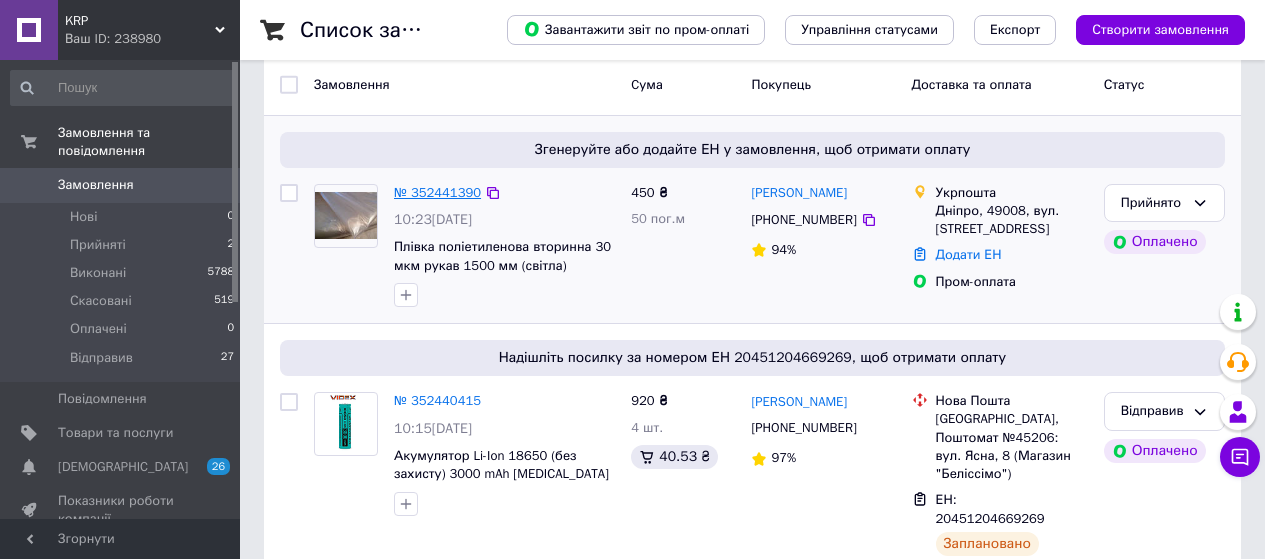 click on "№ 352441390" at bounding box center (437, 192) 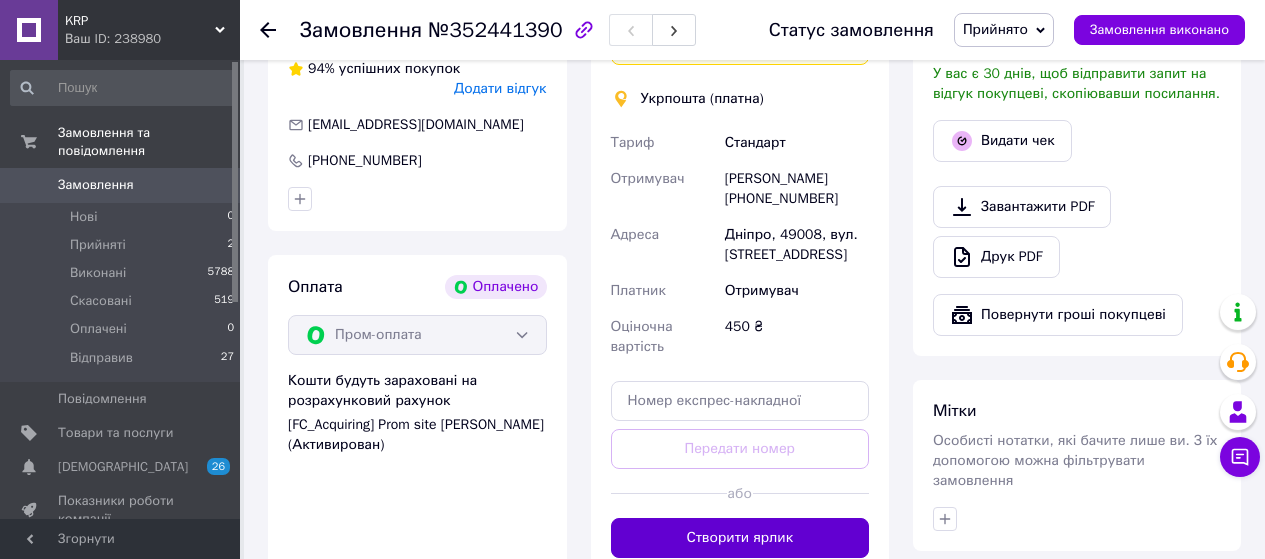 scroll, scrollTop: 1300, scrollLeft: 0, axis: vertical 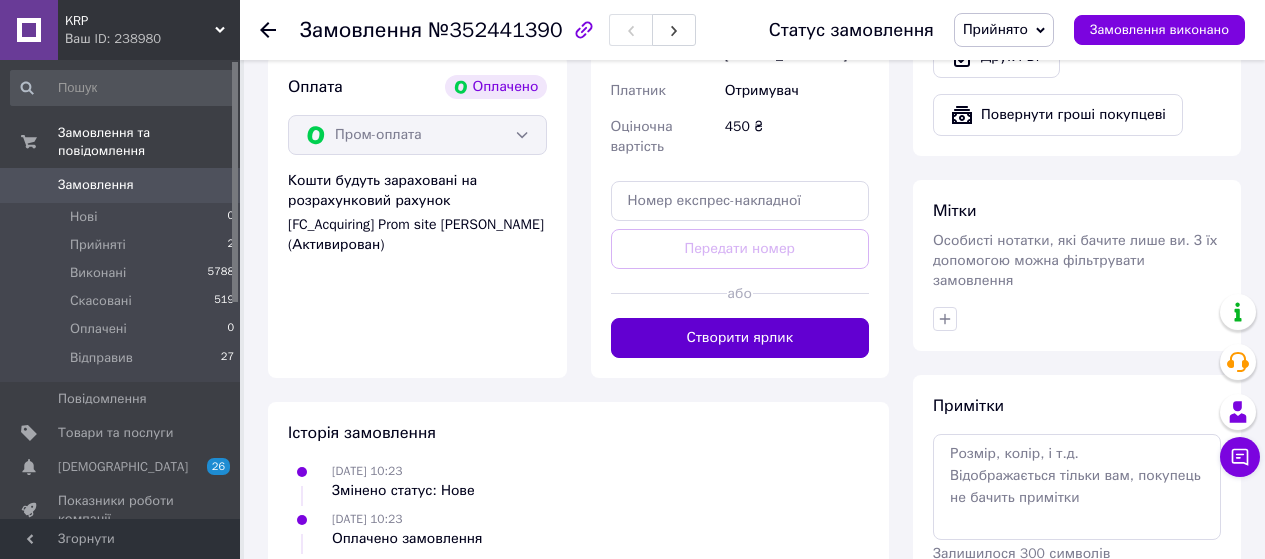 click on "Створити ярлик" at bounding box center (740, 338) 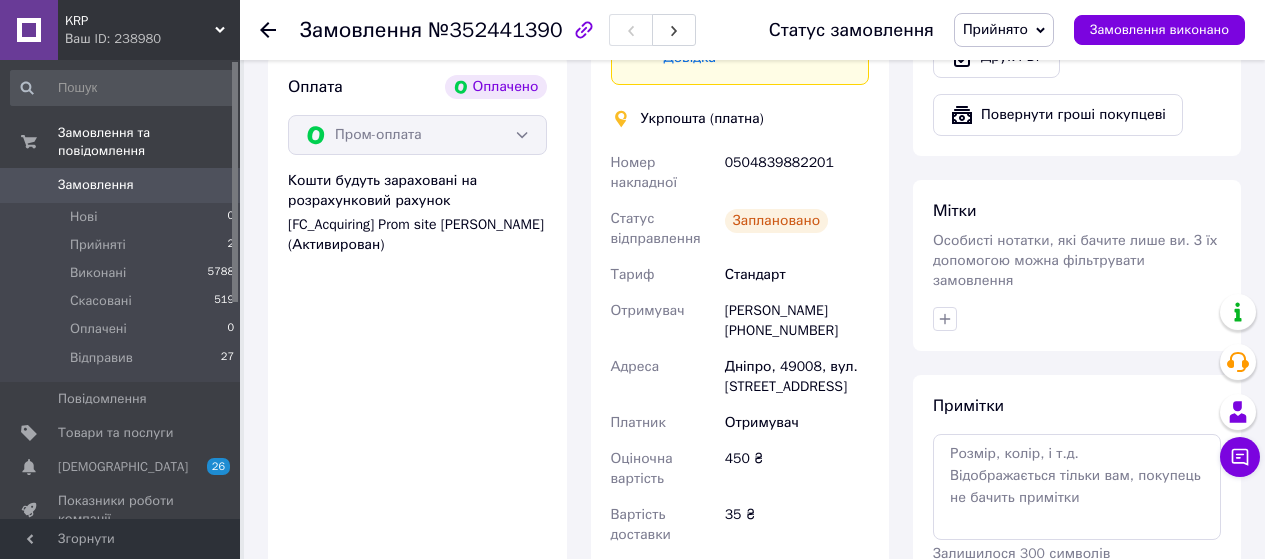 scroll, scrollTop: 1400, scrollLeft: 0, axis: vertical 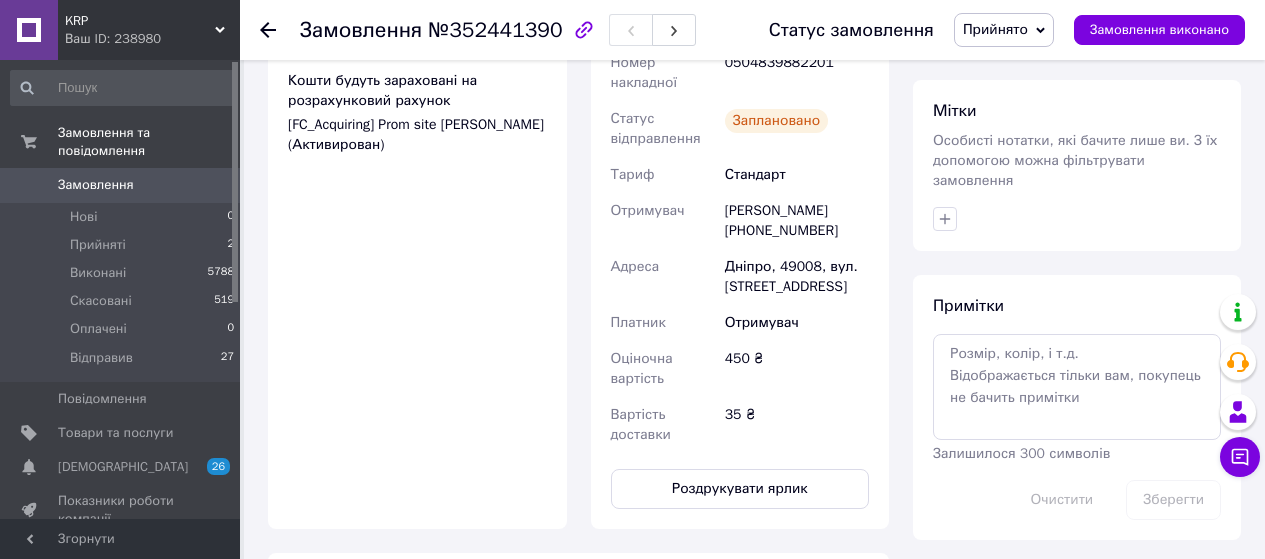click on "Прийнято" at bounding box center (995, 29) 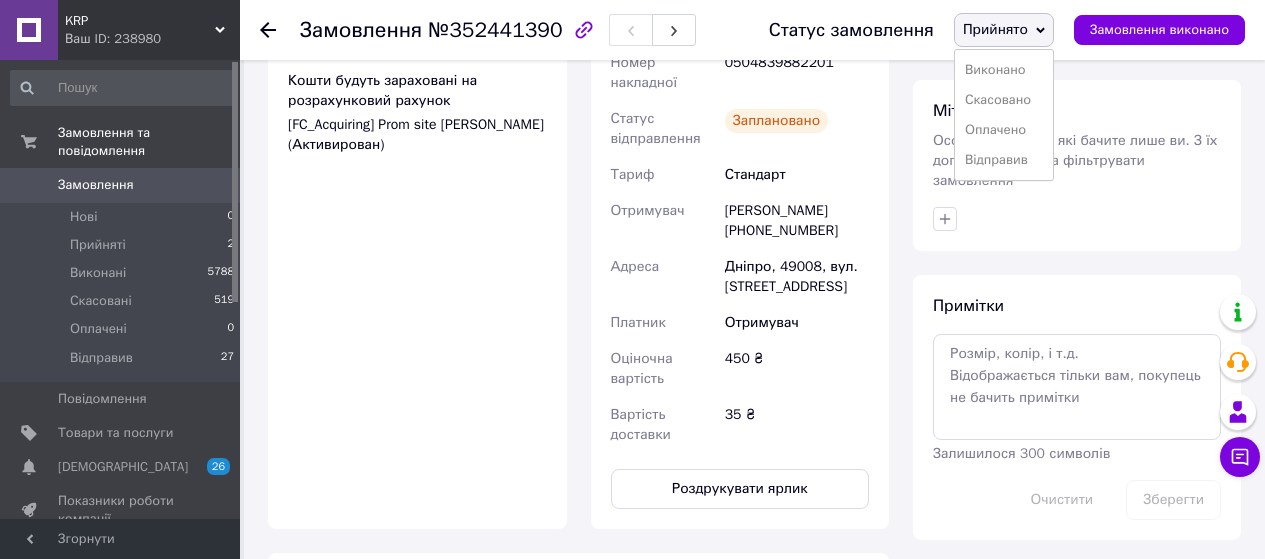 drag, startPoint x: 1003, startPoint y: 157, endPoint x: 971, endPoint y: 158, distance: 32.01562 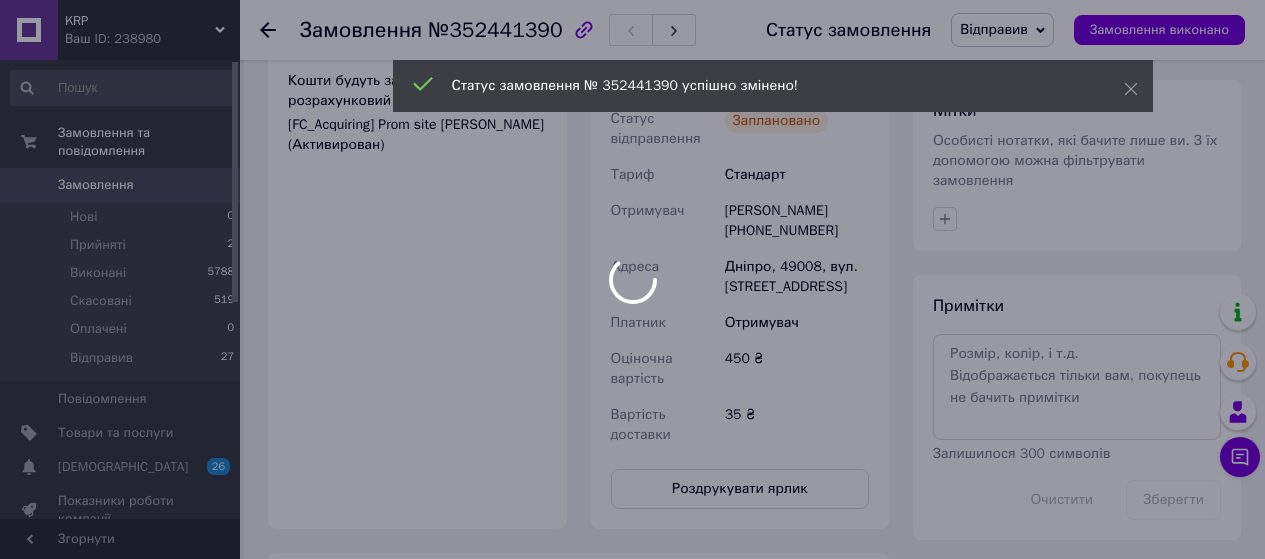 click on "Замовлення" at bounding box center [96, 185] 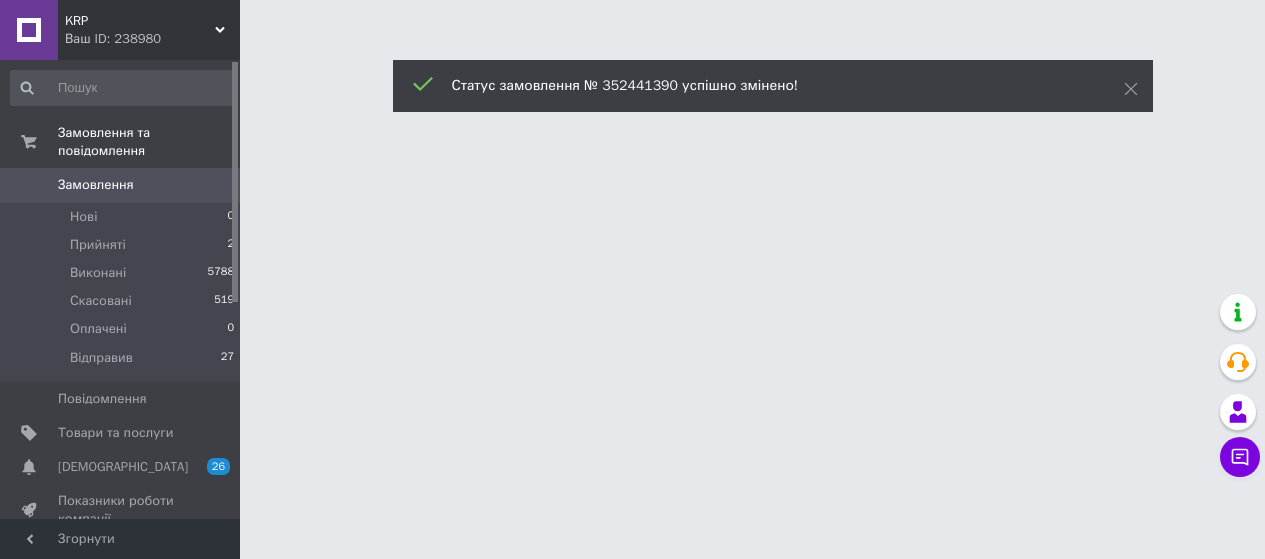 scroll, scrollTop: 0, scrollLeft: 0, axis: both 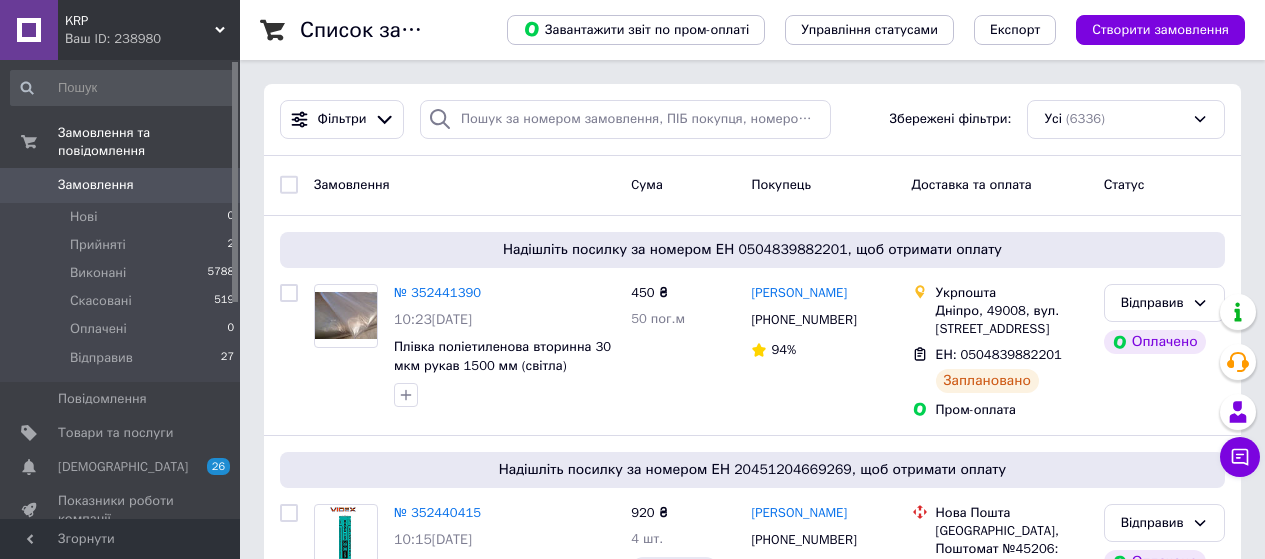 click on "Замовлення 0" at bounding box center (123, 185) 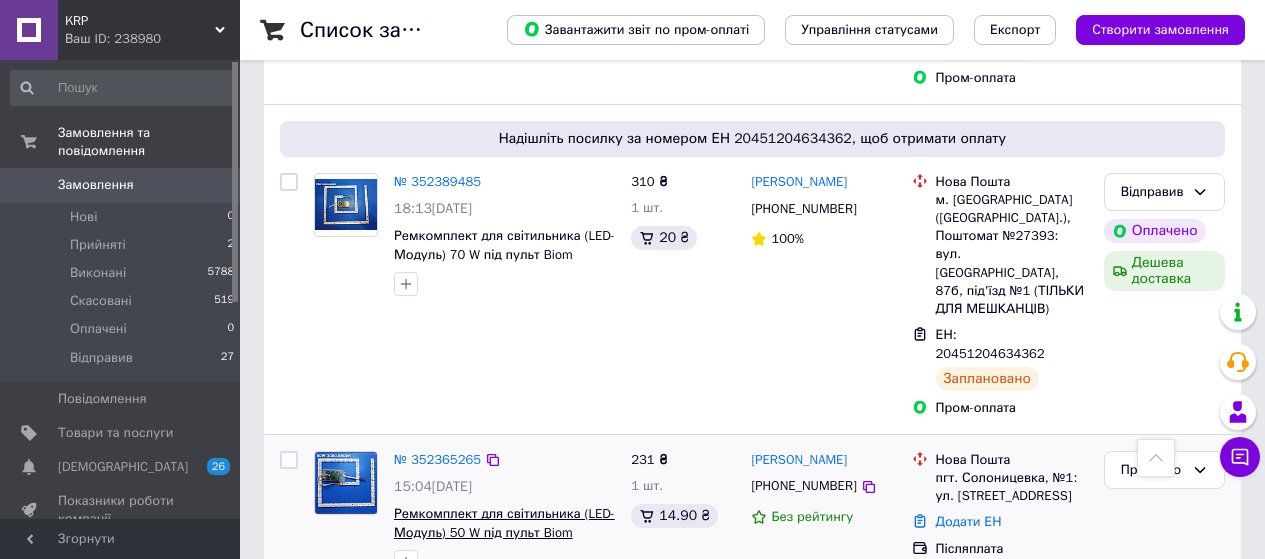 scroll, scrollTop: 1000, scrollLeft: 0, axis: vertical 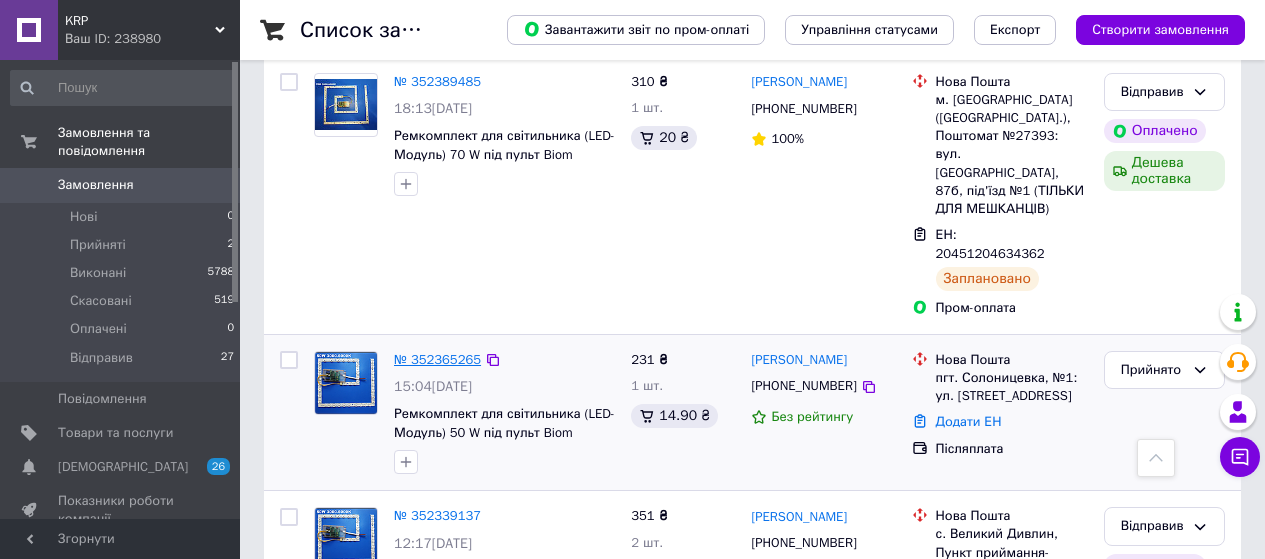 click on "№ 352365265" at bounding box center (437, 359) 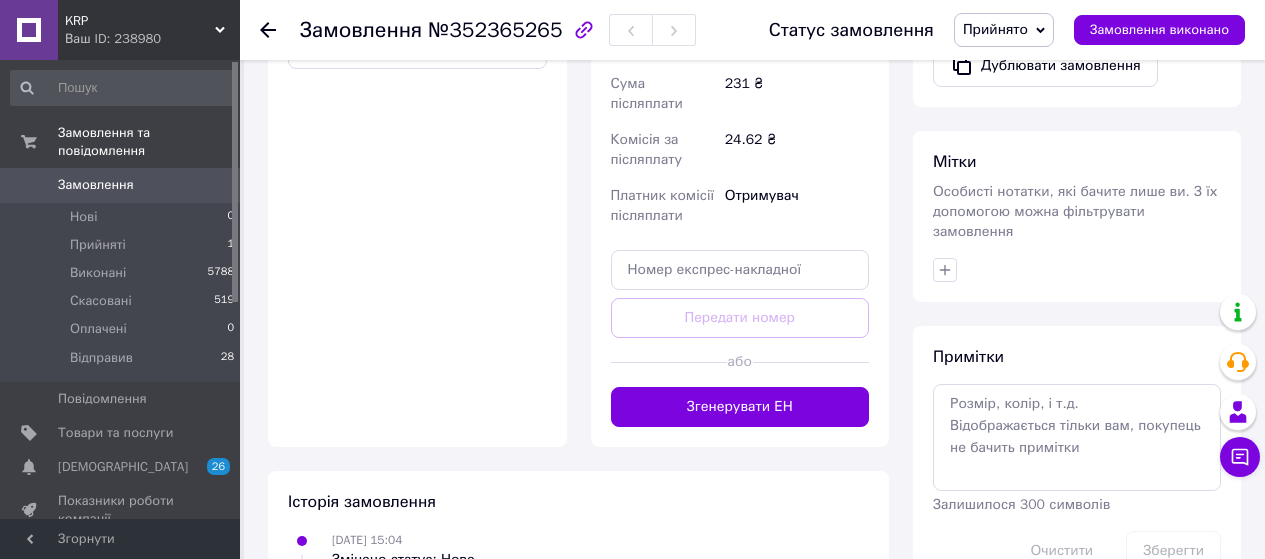 scroll, scrollTop: 911, scrollLeft: 0, axis: vertical 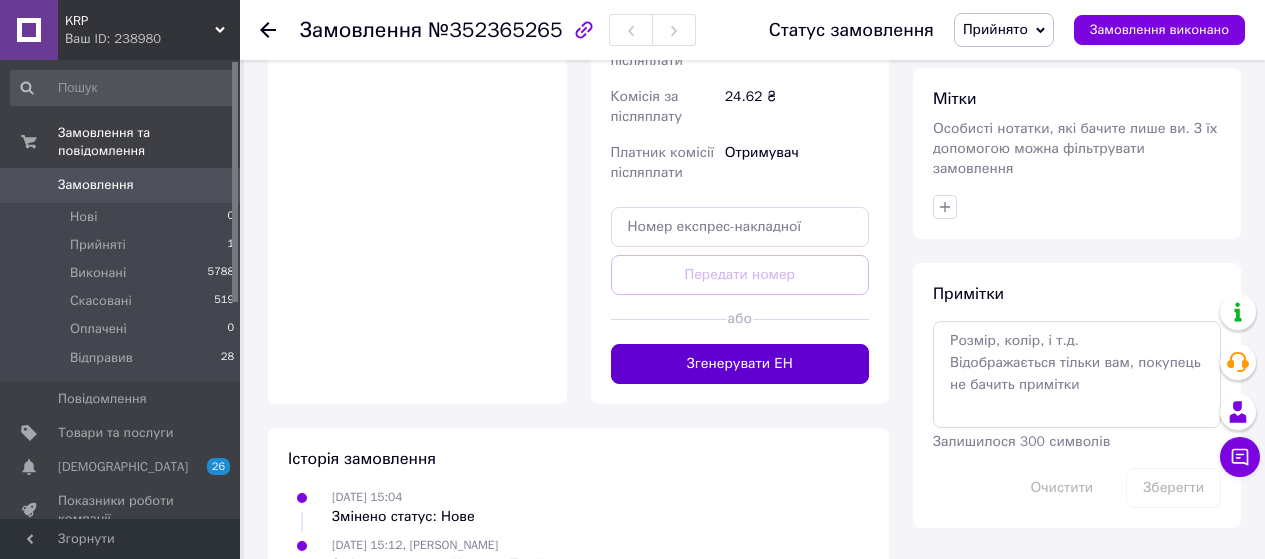 click on "Згенерувати ЕН" at bounding box center [740, 364] 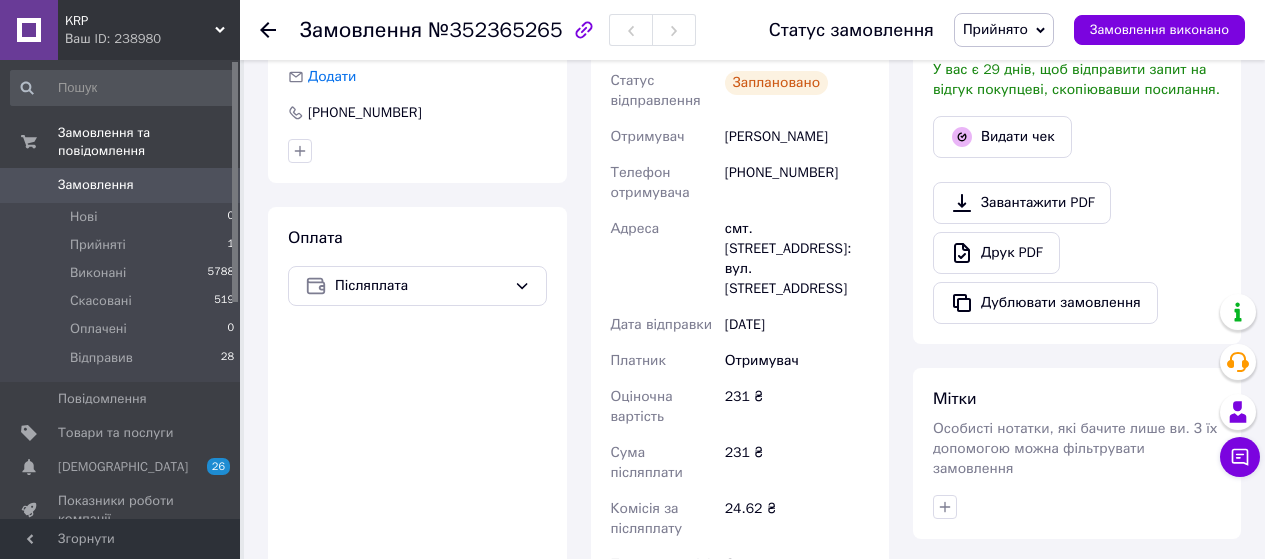 scroll, scrollTop: 511, scrollLeft: 0, axis: vertical 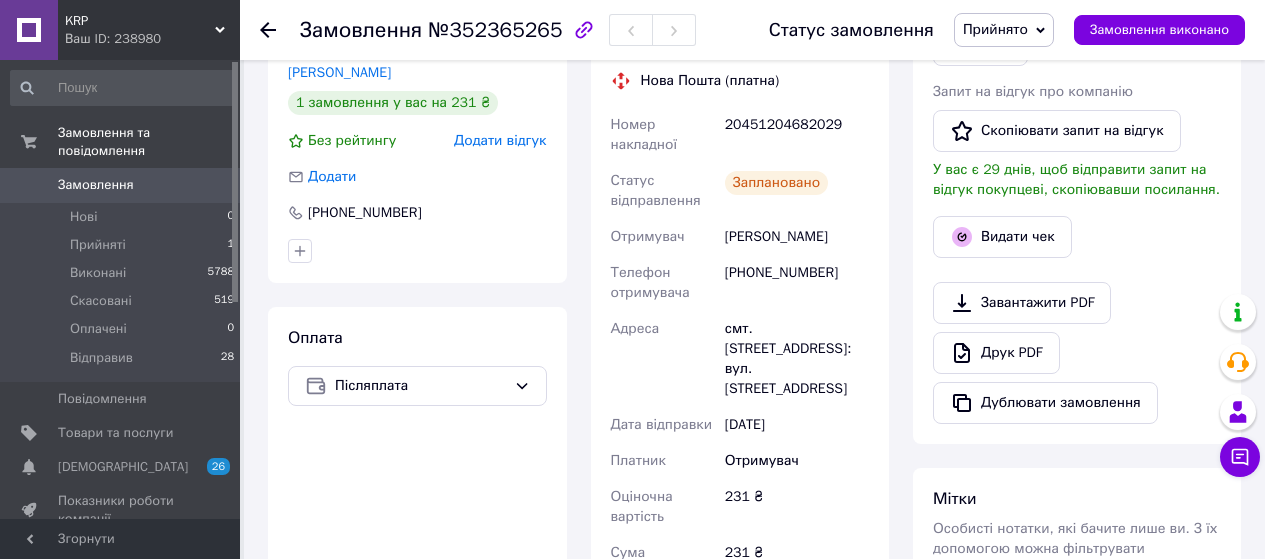 click on "Прийнято" at bounding box center [1004, 30] 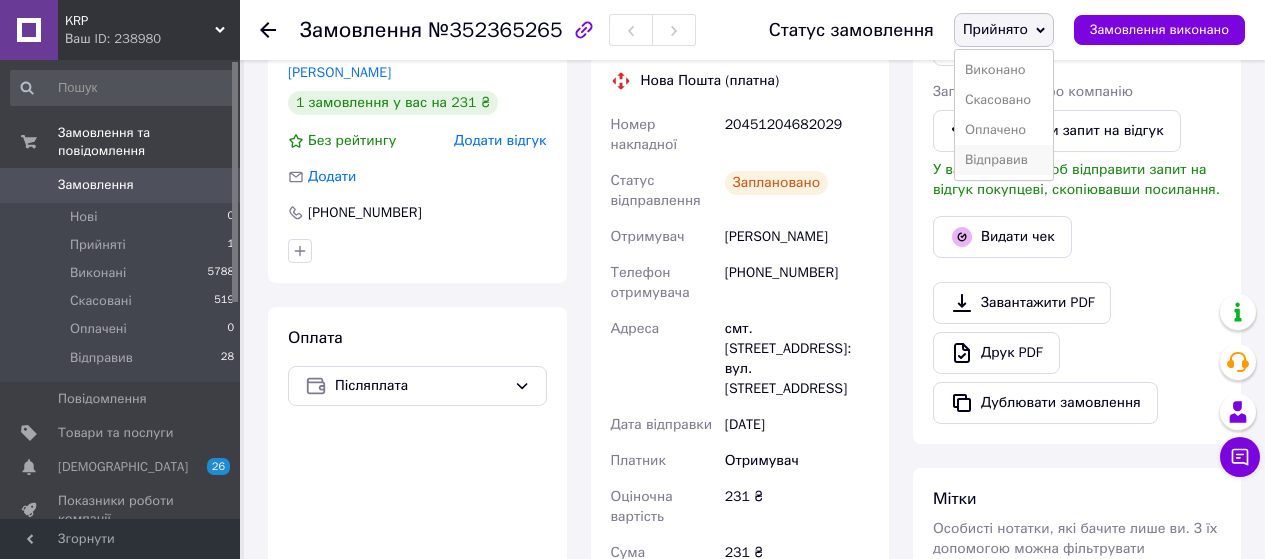 click on "Відправив" at bounding box center (1004, 160) 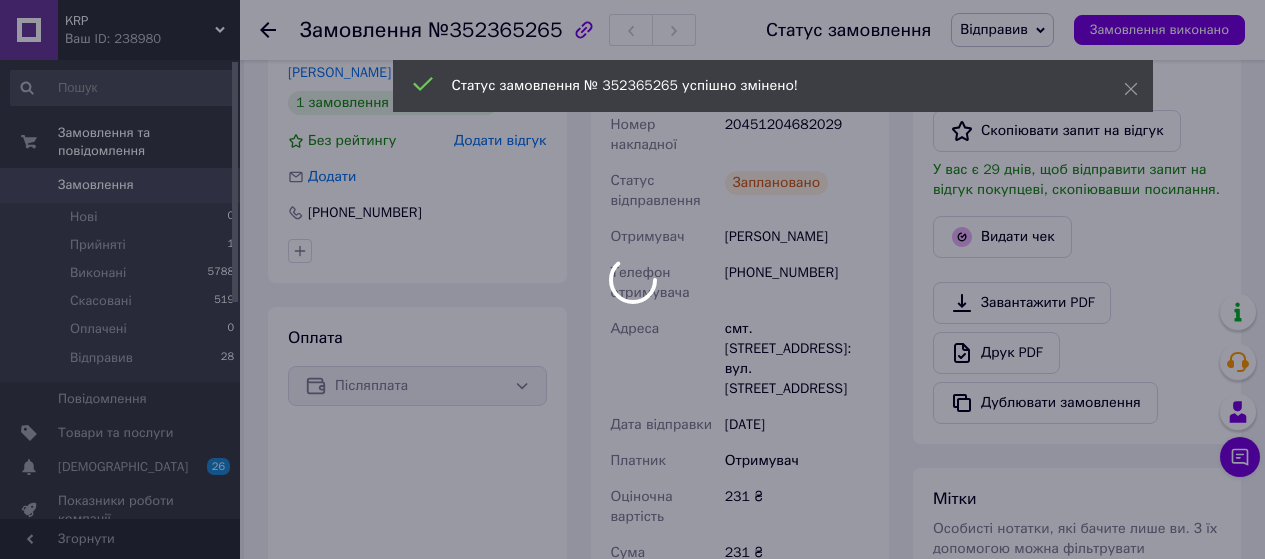 click on "Замовлення" at bounding box center (121, 185) 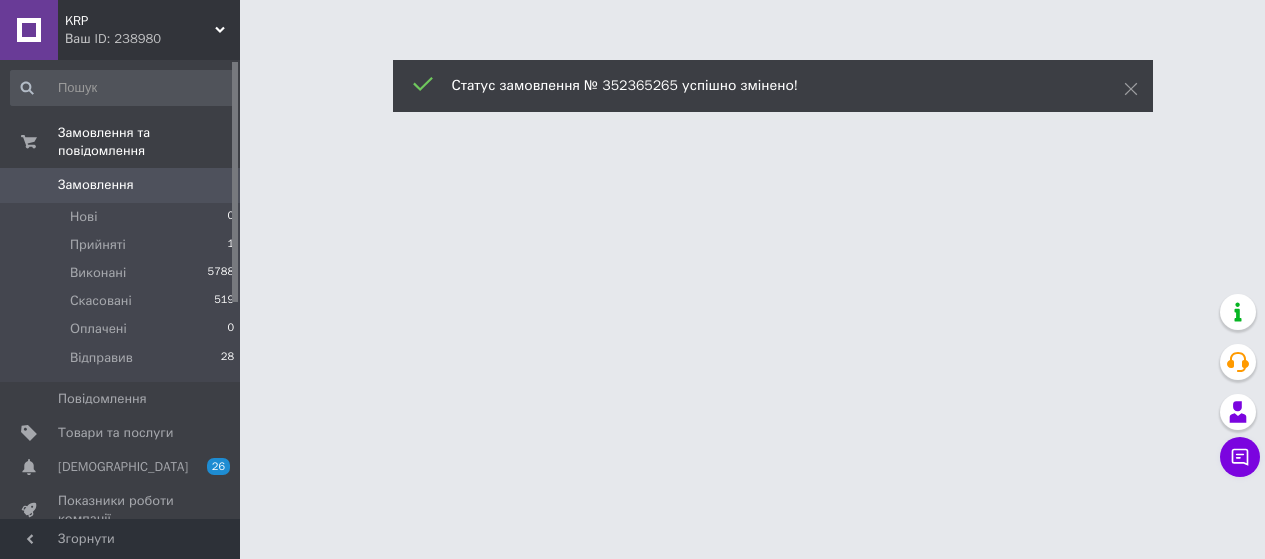 scroll, scrollTop: 0, scrollLeft: 0, axis: both 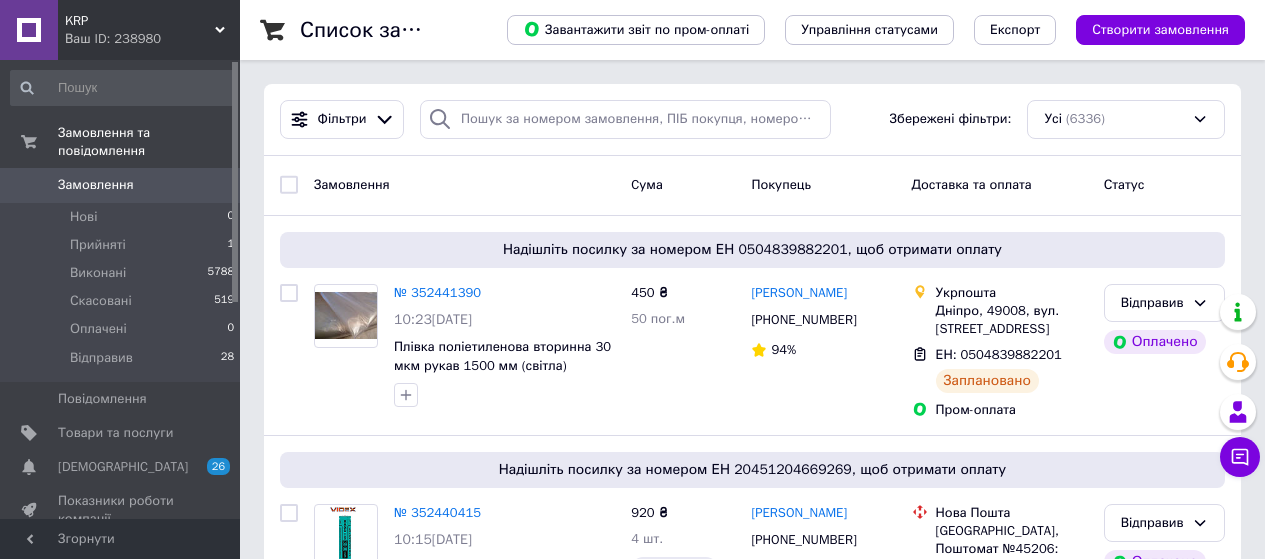 click on "Замовлення" at bounding box center [96, 185] 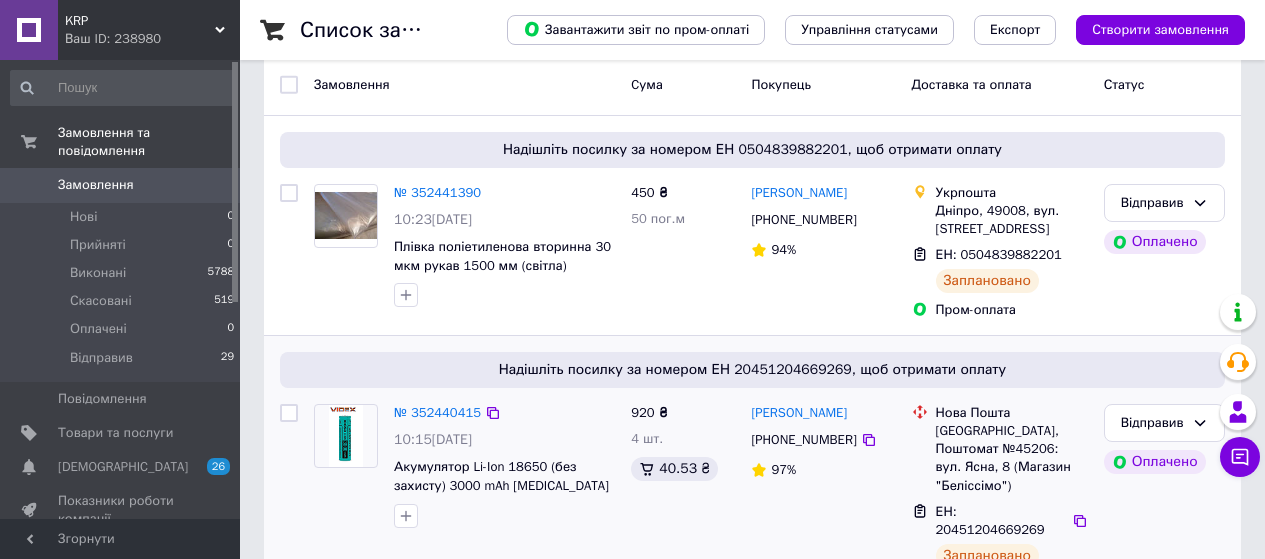 scroll, scrollTop: 200, scrollLeft: 0, axis: vertical 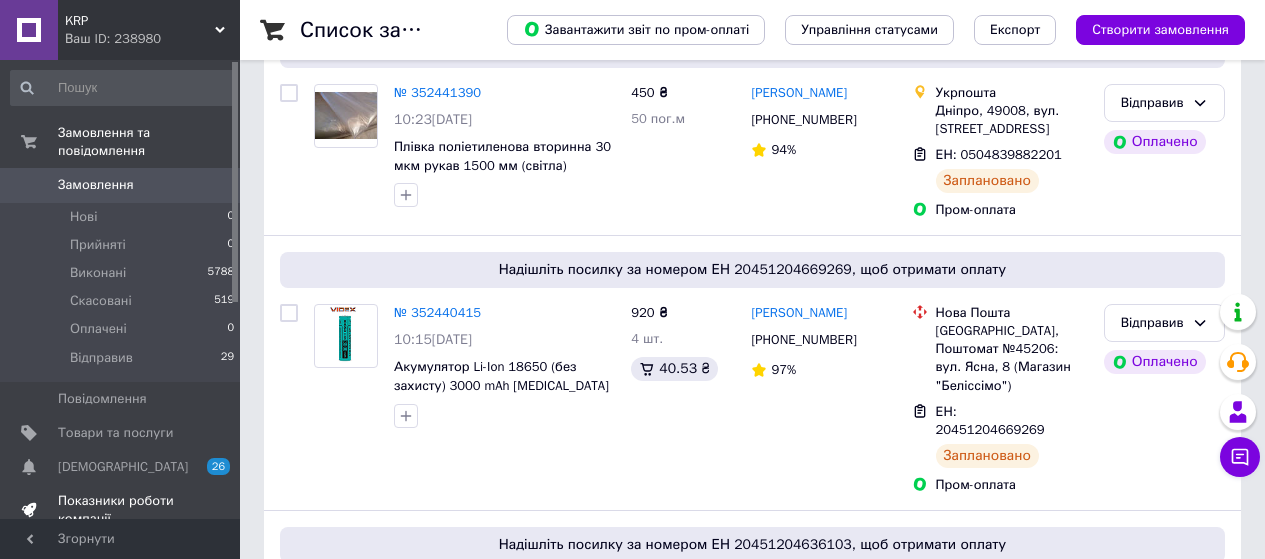 click on "Показники роботи компанії" at bounding box center [121, 510] 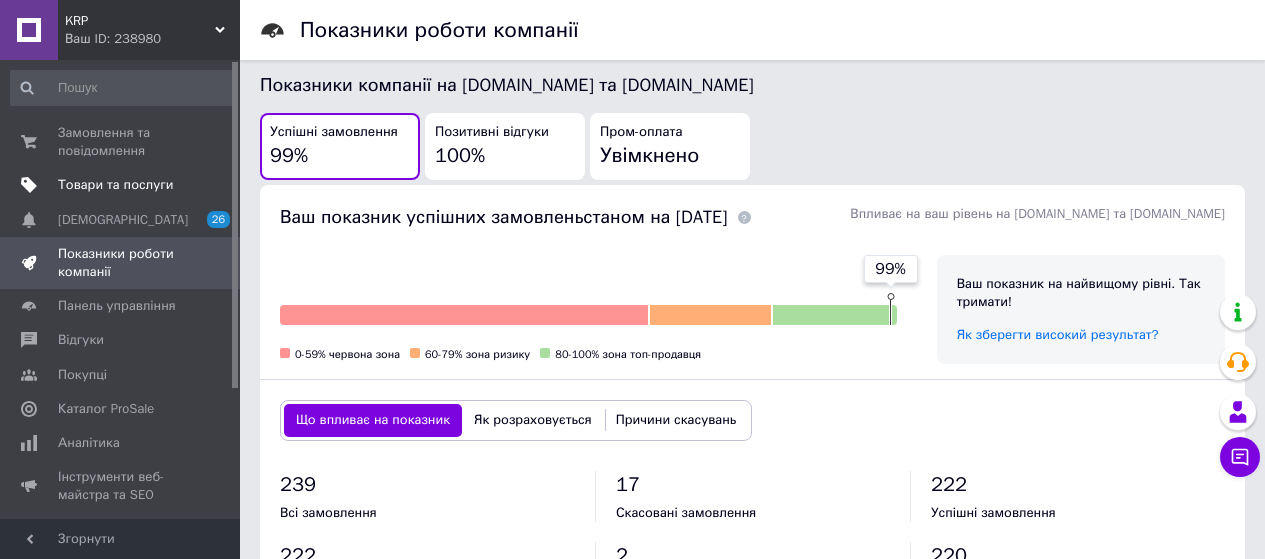 scroll, scrollTop: 100, scrollLeft: 0, axis: vertical 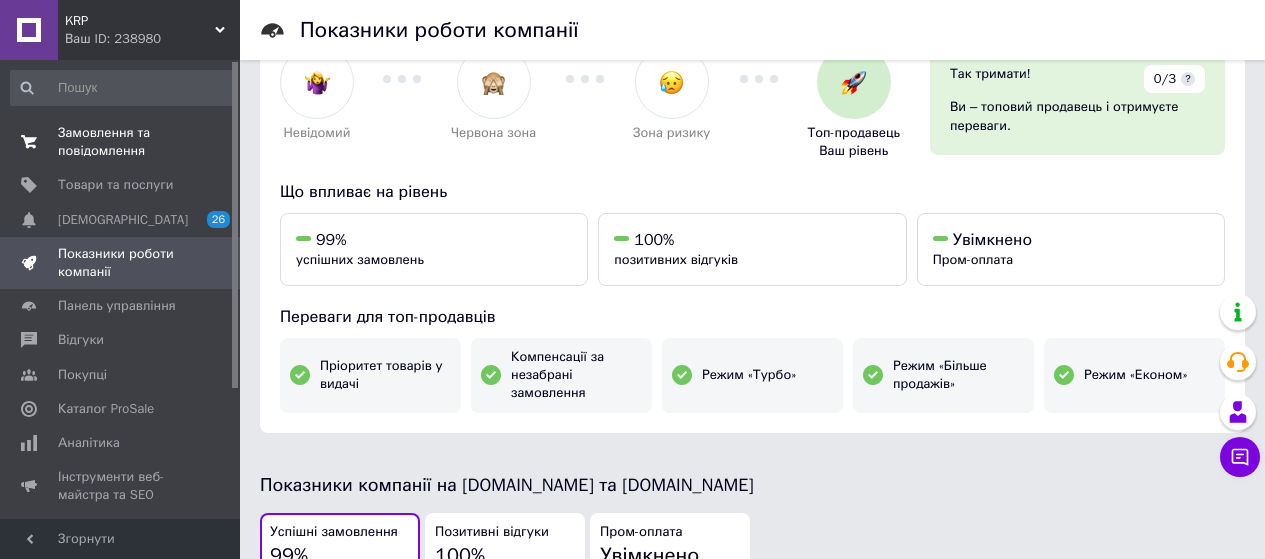 click on "Замовлення та повідомлення" at bounding box center [121, 142] 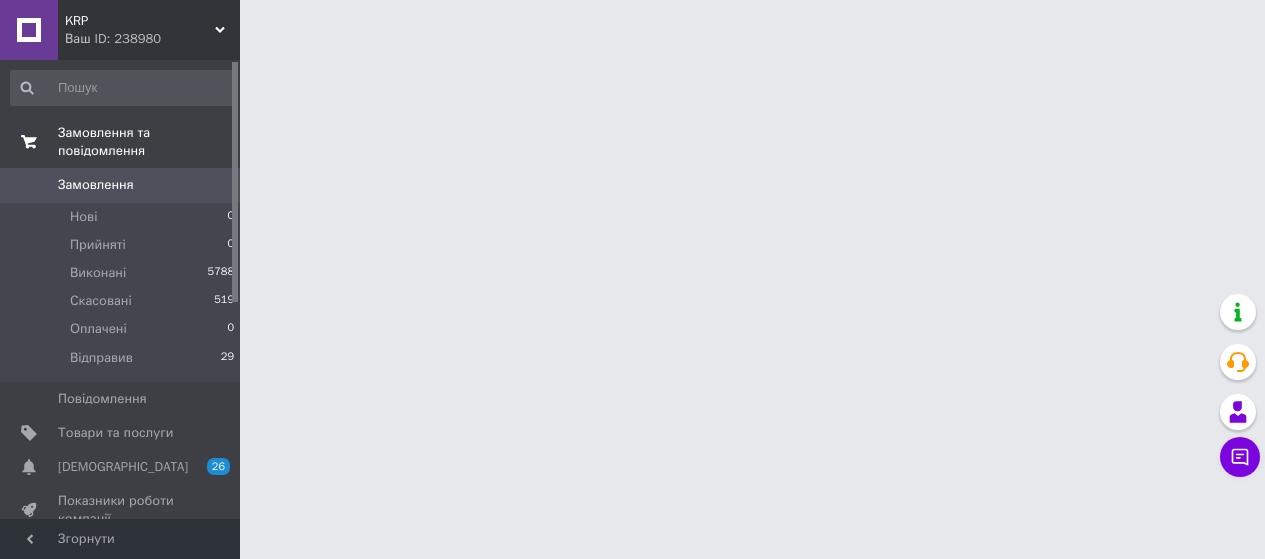 scroll, scrollTop: 0, scrollLeft: 0, axis: both 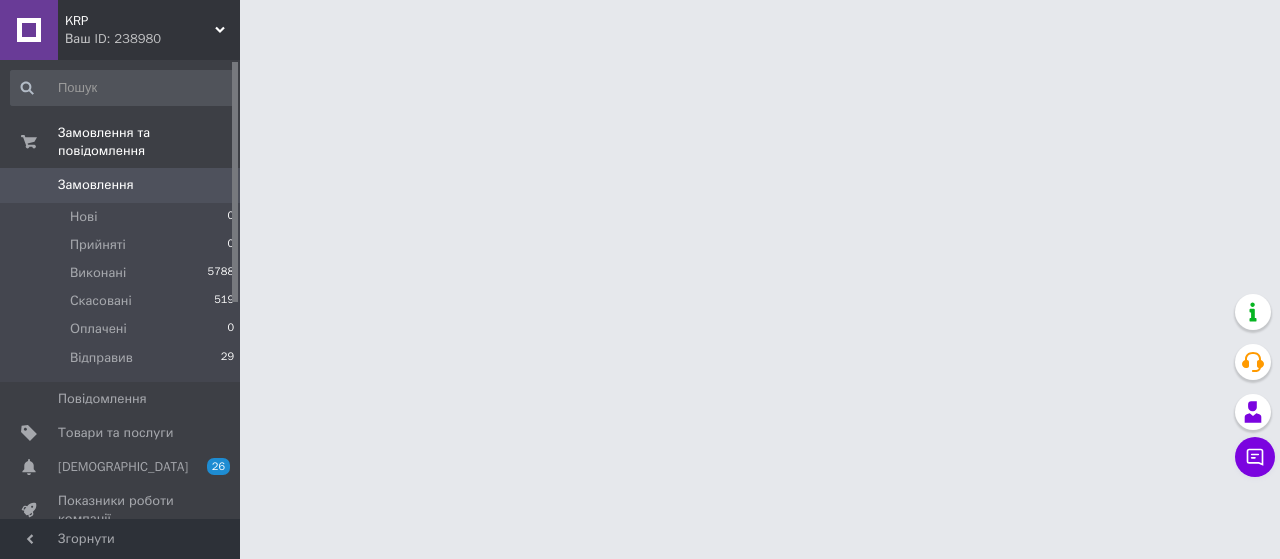 click on "Замовлення" at bounding box center [96, 185] 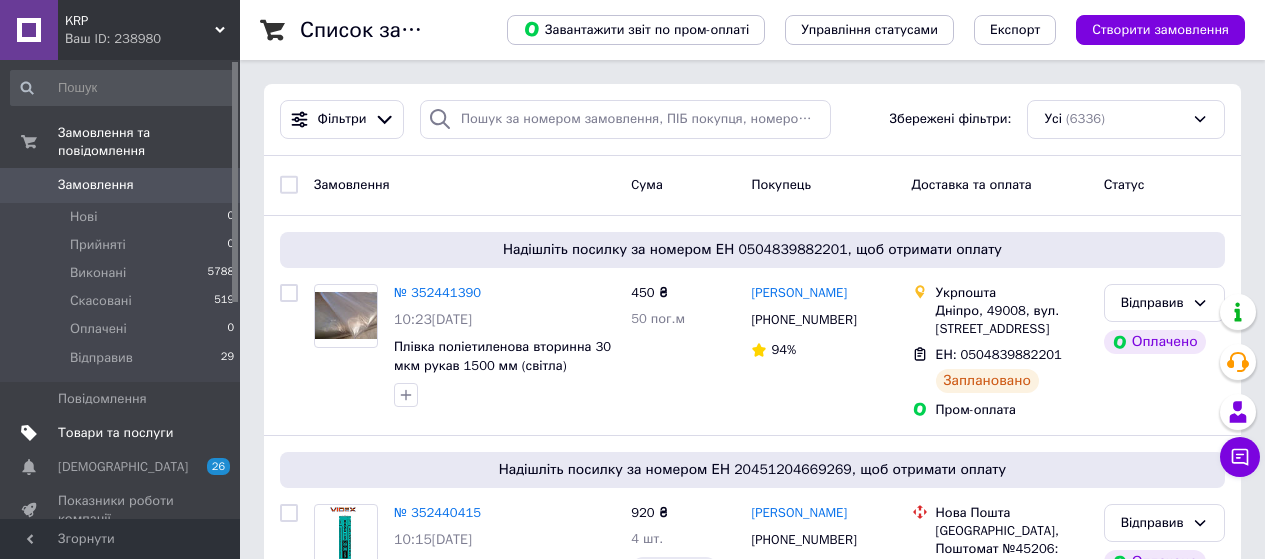 click on "Товари та послуги" at bounding box center [115, 433] 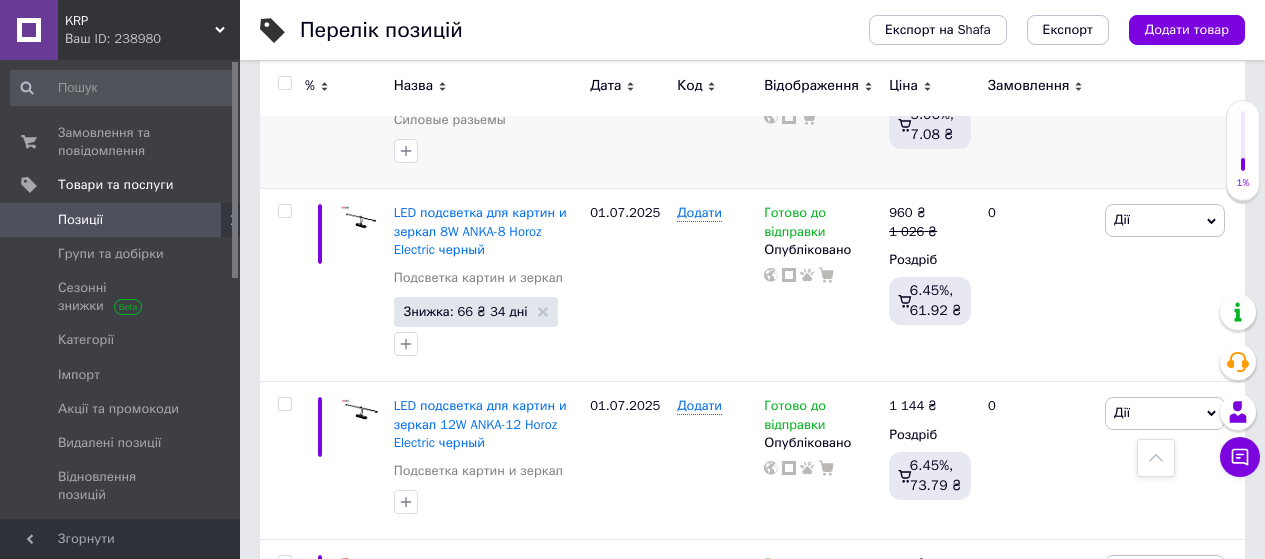 scroll, scrollTop: 0, scrollLeft: 0, axis: both 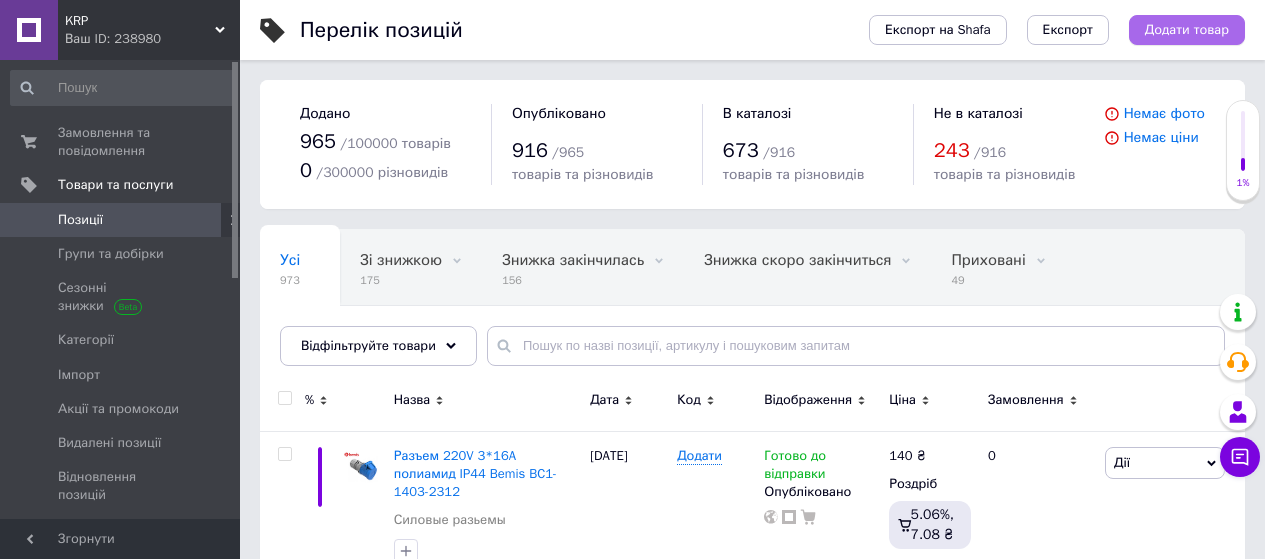 click on "Додати товар" at bounding box center (1187, 30) 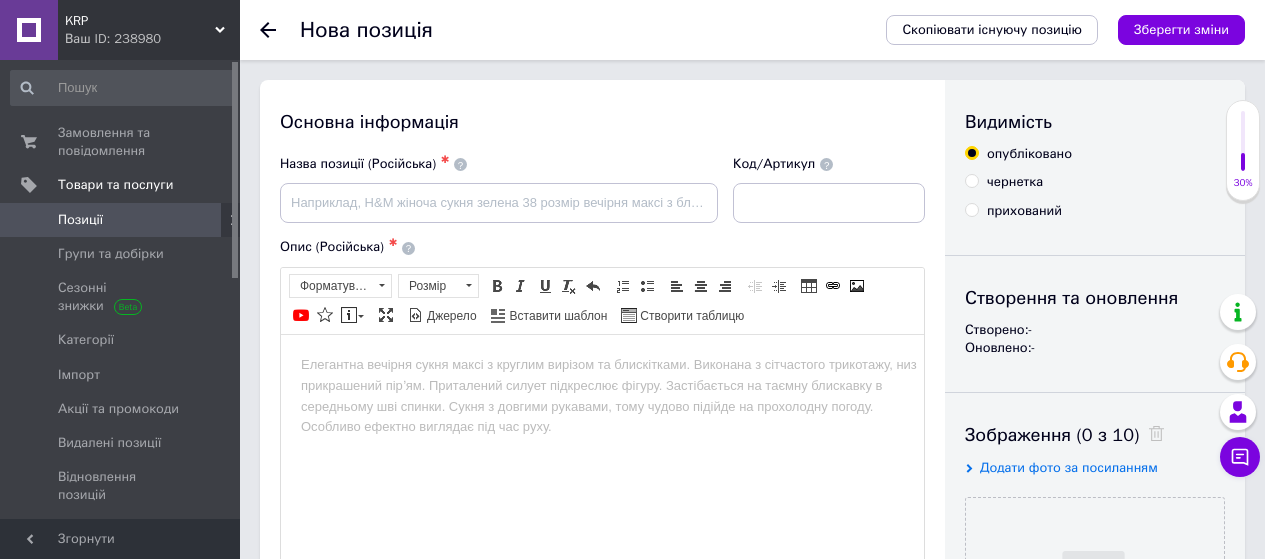 scroll, scrollTop: 0, scrollLeft: 0, axis: both 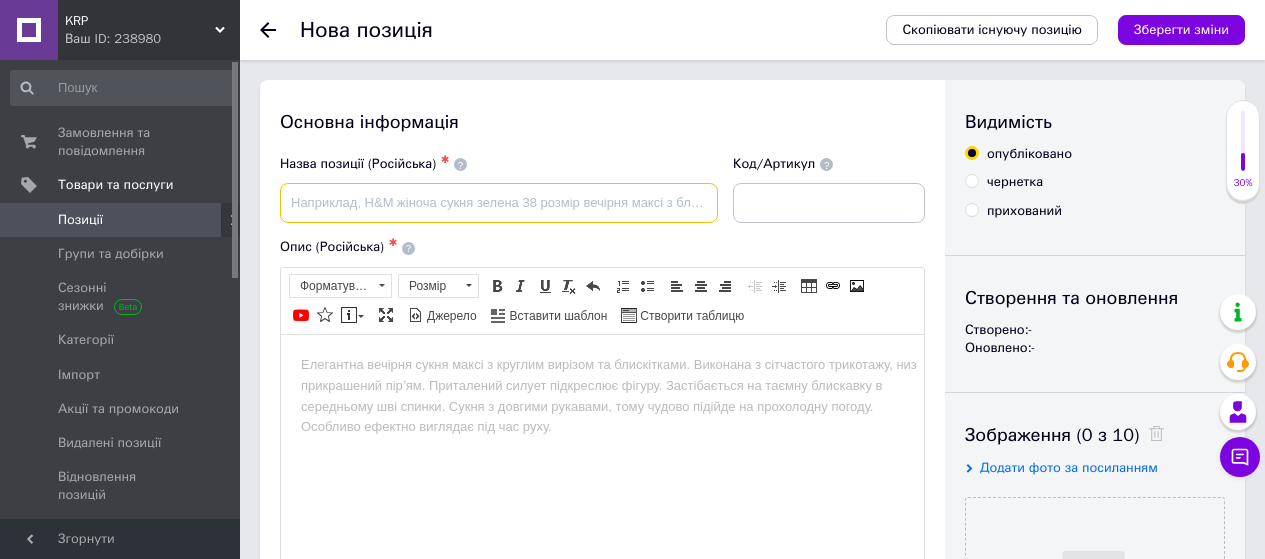 click at bounding box center [499, 203] 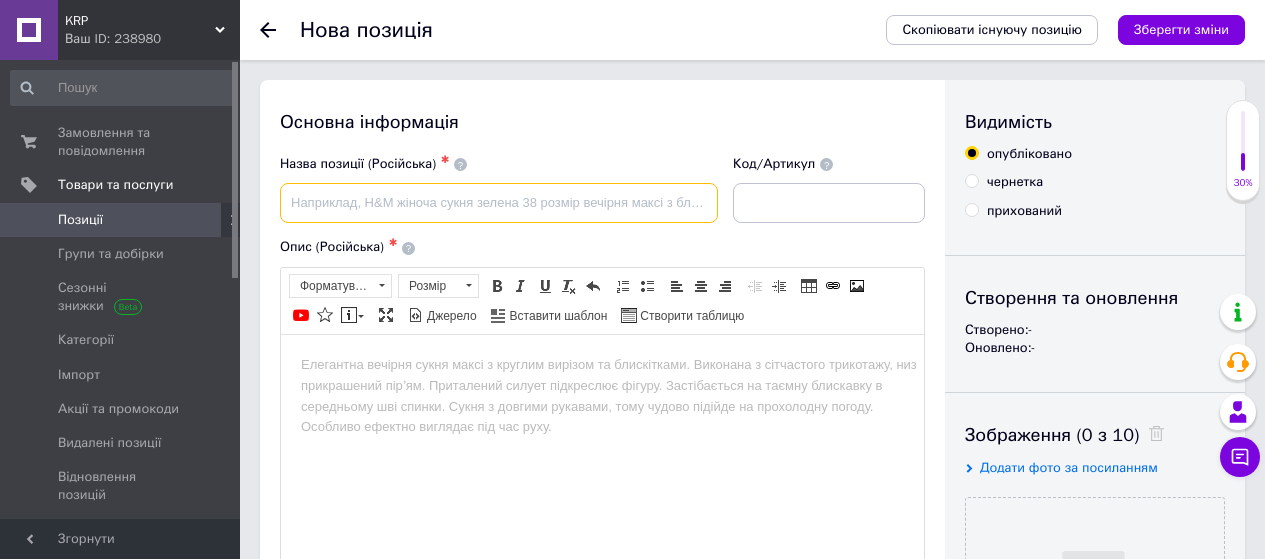 paste on "Вилка переносная 220V 3х16A полиамид IP44 Bemis BC1-1403-2011" 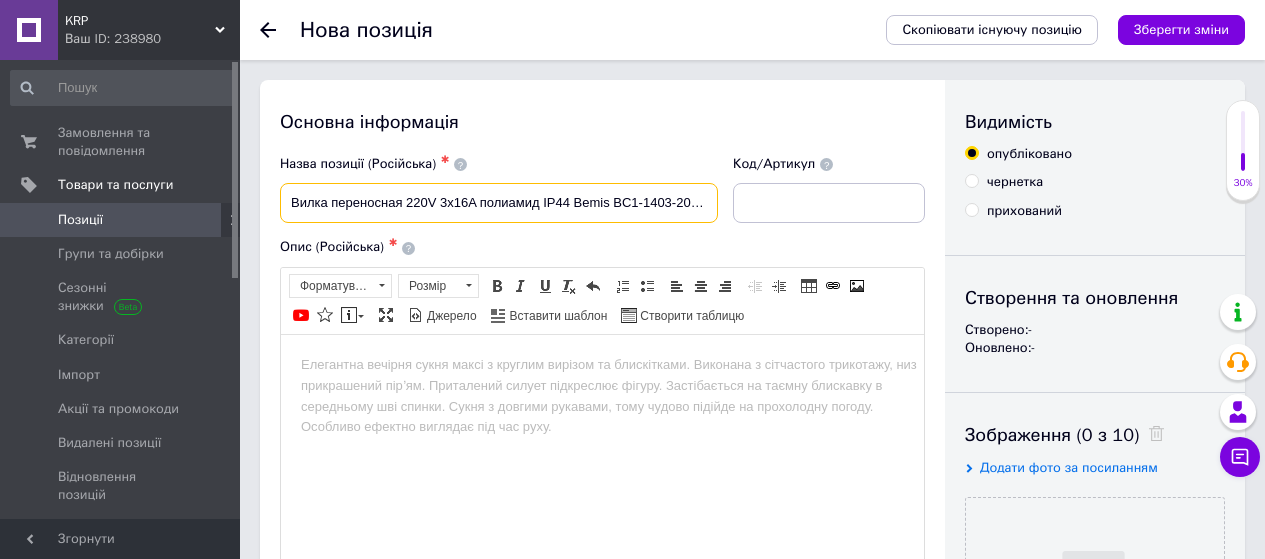 drag, startPoint x: 289, startPoint y: 199, endPoint x: 878, endPoint y: 239, distance: 590.3567 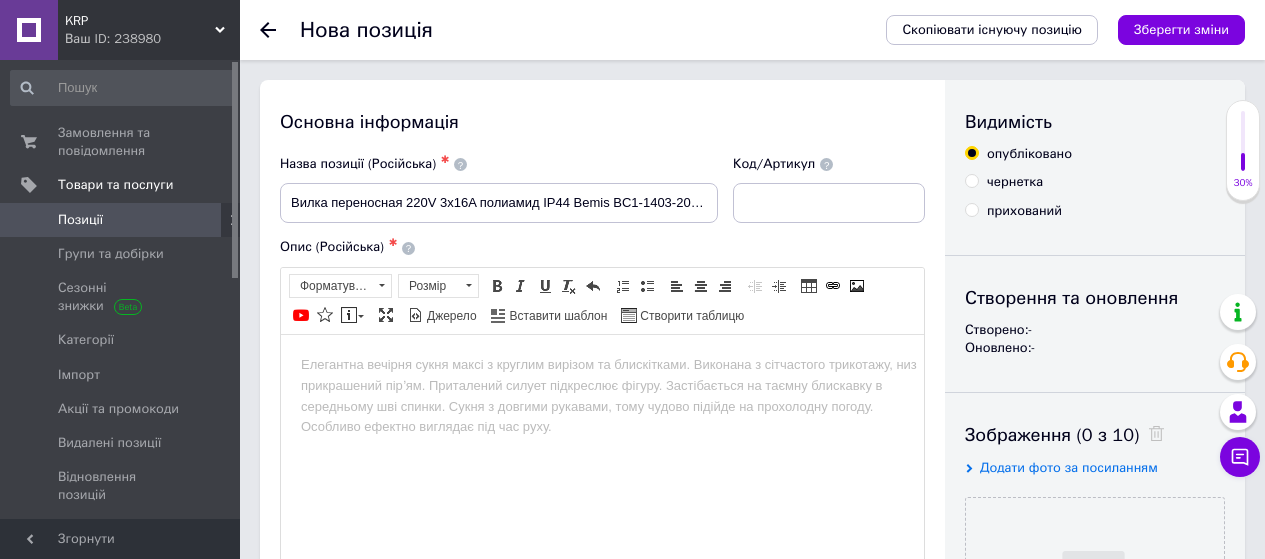 click at bounding box center (602, 364) 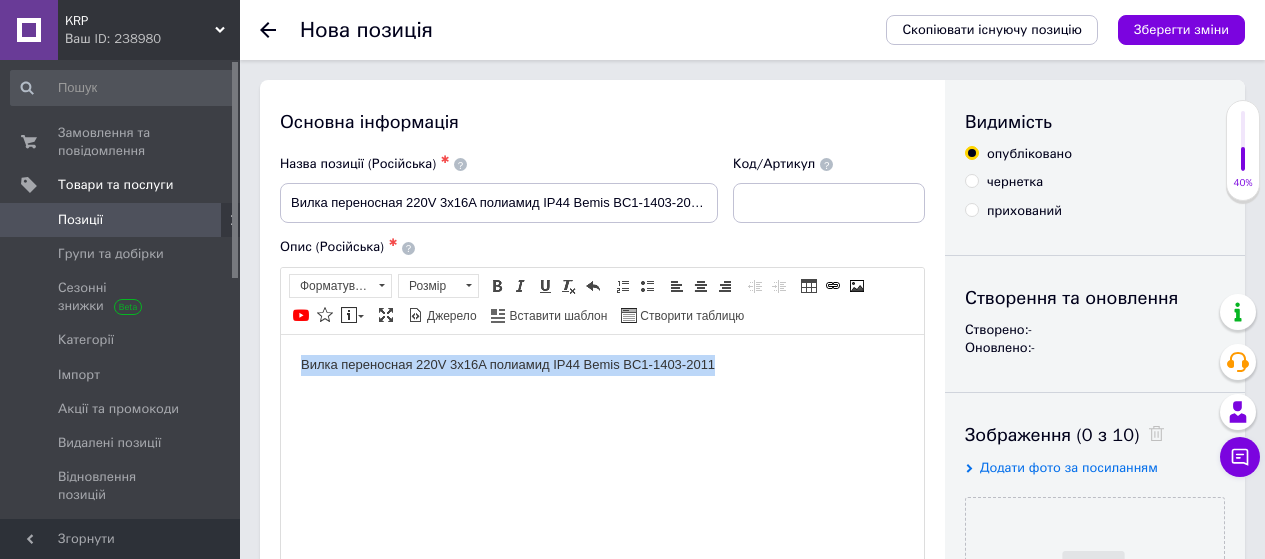 drag, startPoint x: 721, startPoint y: 370, endPoint x: 691, endPoint y: 647, distance: 278.6198 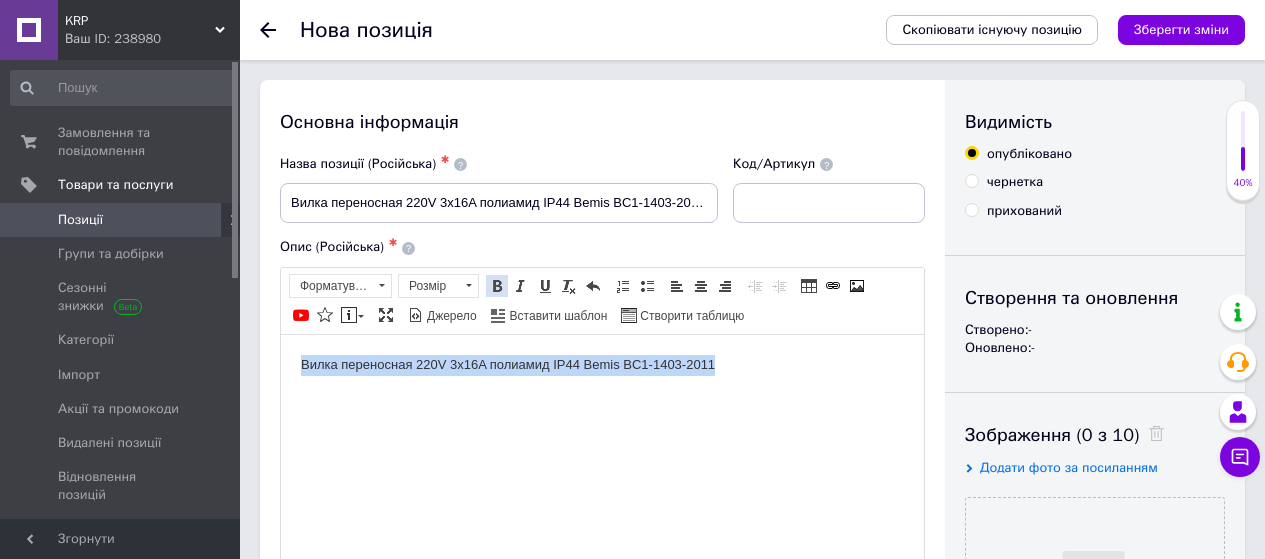 click on "Жирний  Сполучення клавіш Ctrl+B" at bounding box center (497, 286) 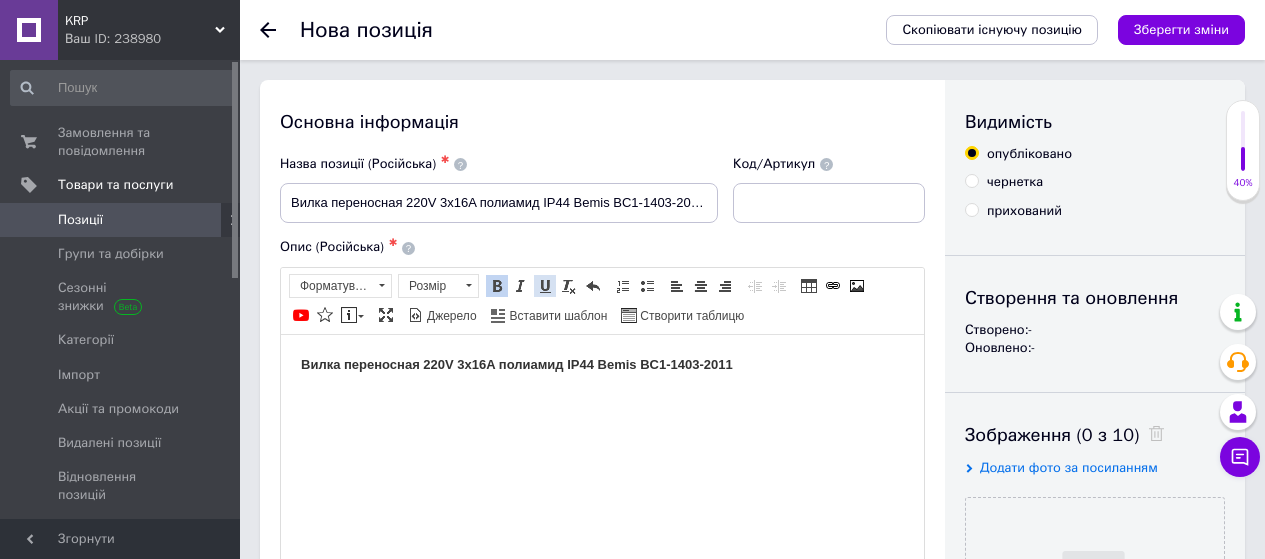 click at bounding box center [545, 286] 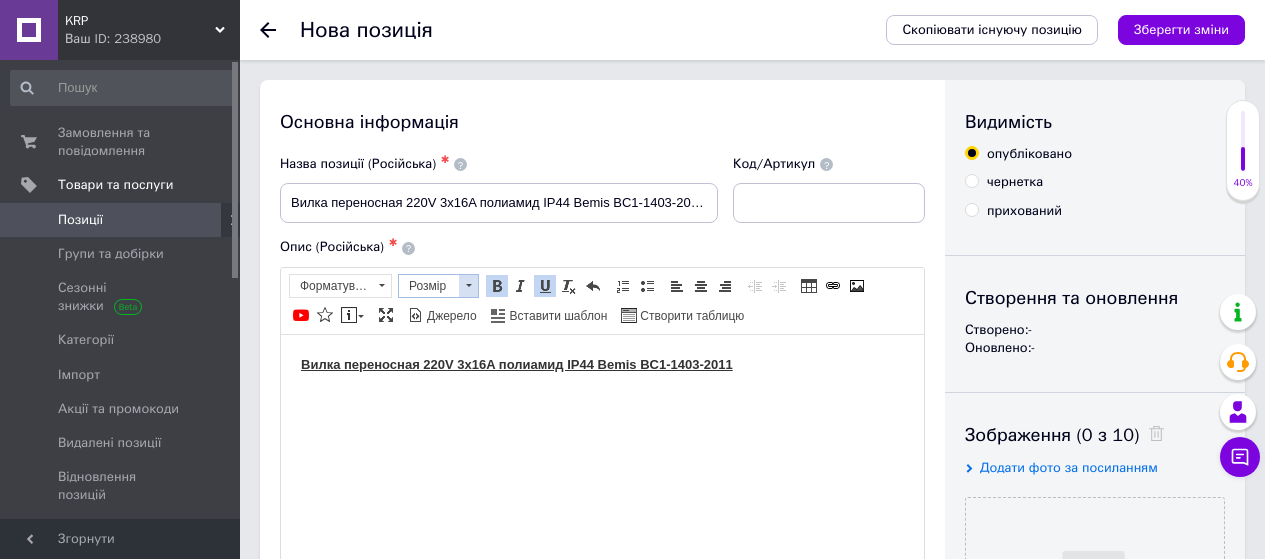 click at bounding box center [468, 286] 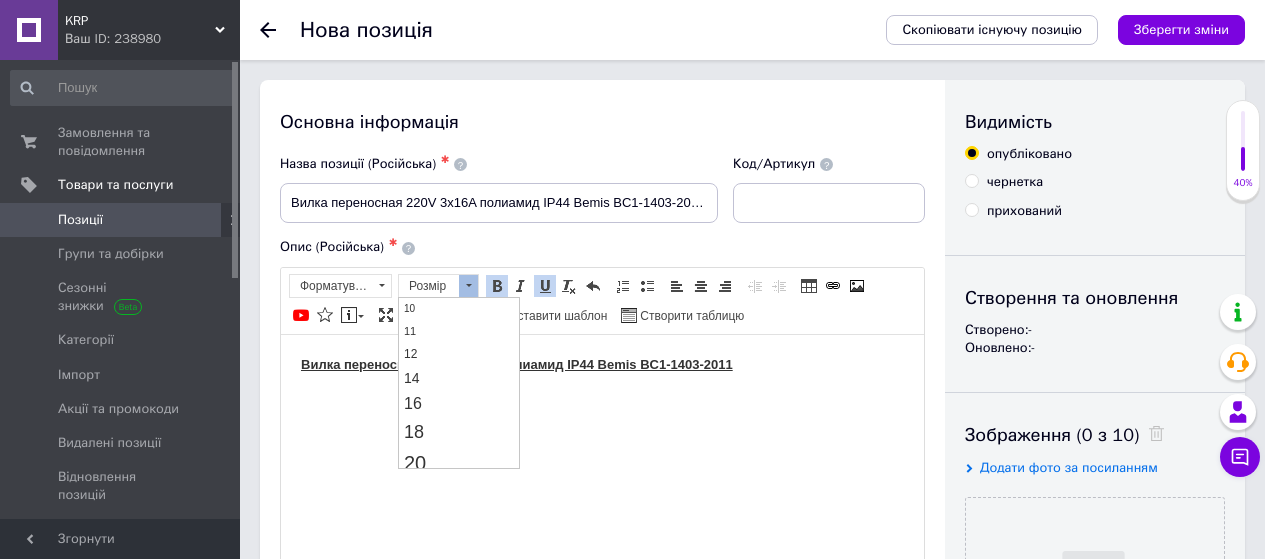 scroll, scrollTop: 200, scrollLeft: 0, axis: vertical 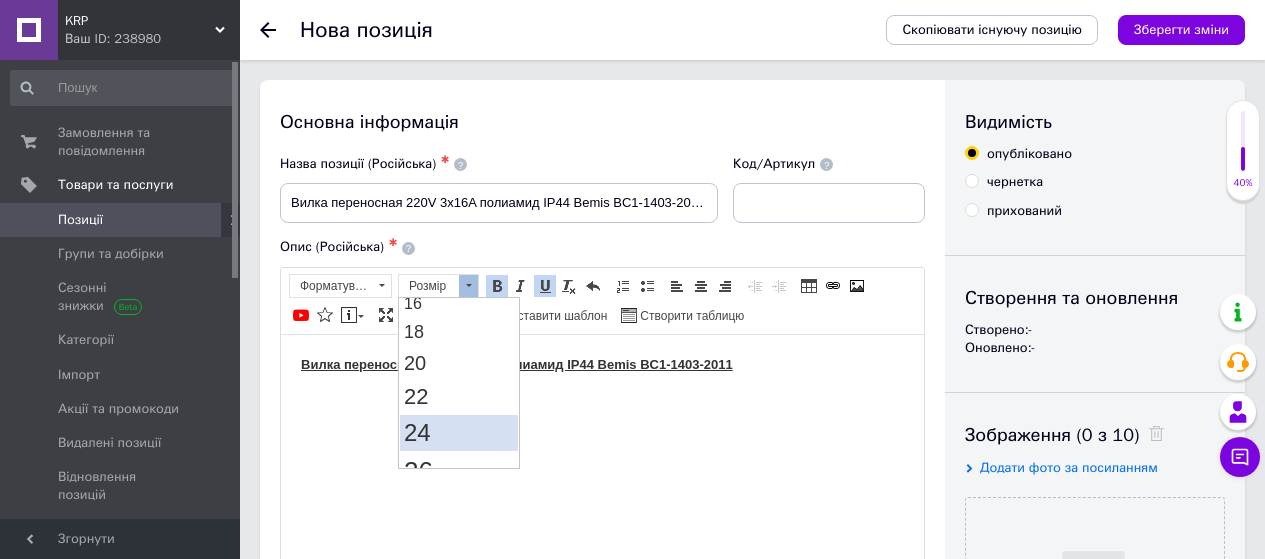 click on "24" at bounding box center (459, 432) 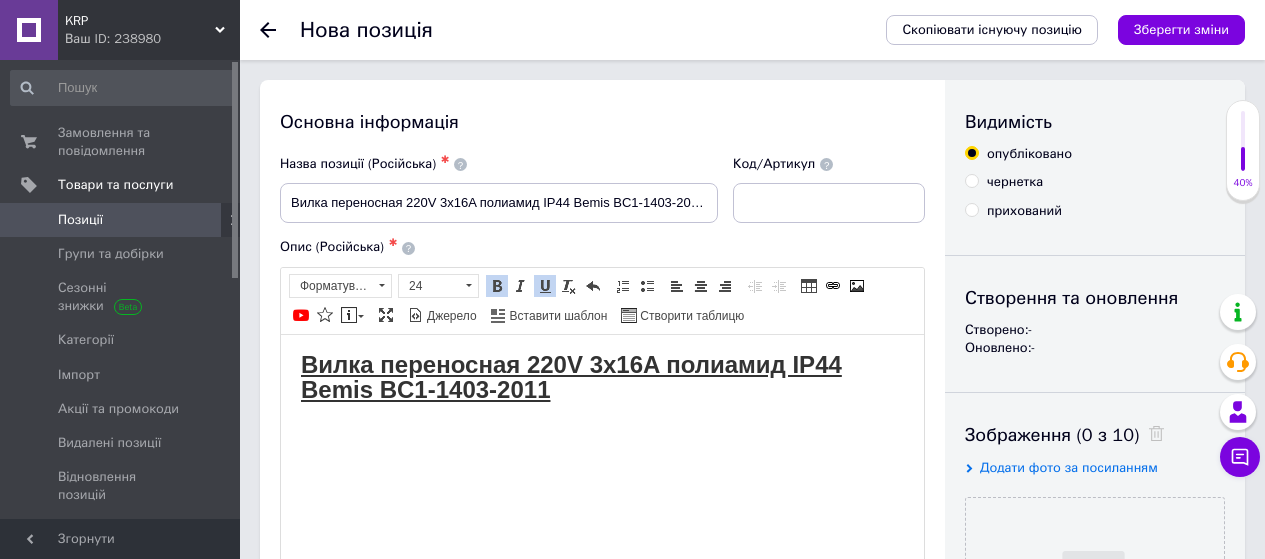 scroll, scrollTop: 0, scrollLeft: 0, axis: both 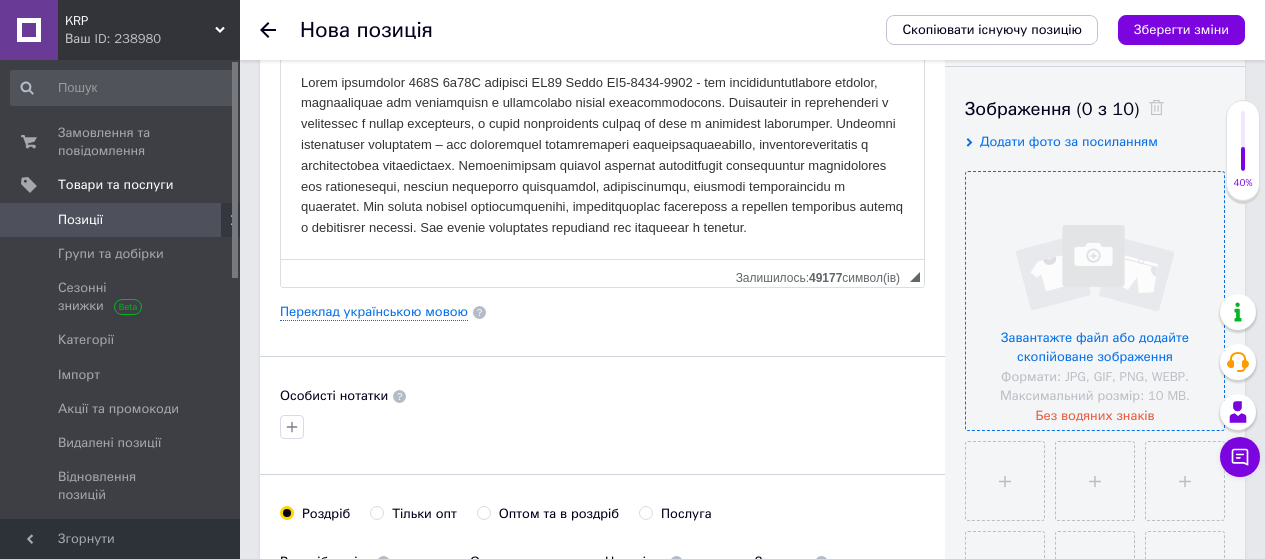 click at bounding box center (1095, 301) 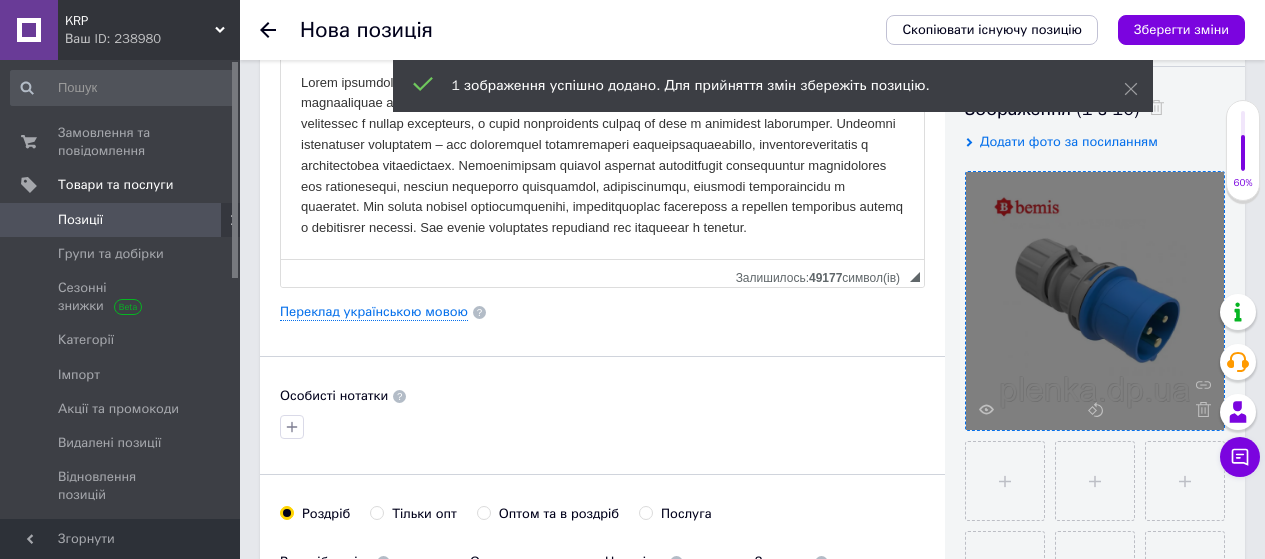scroll, scrollTop: 0, scrollLeft: 0, axis: both 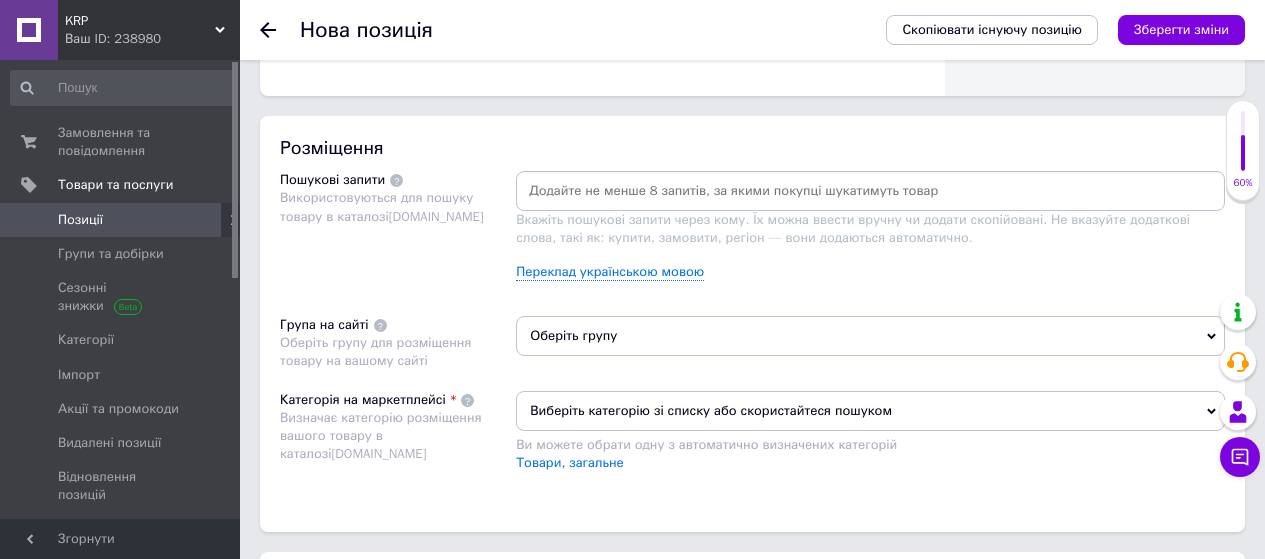 click at bounding box center [870, 191] 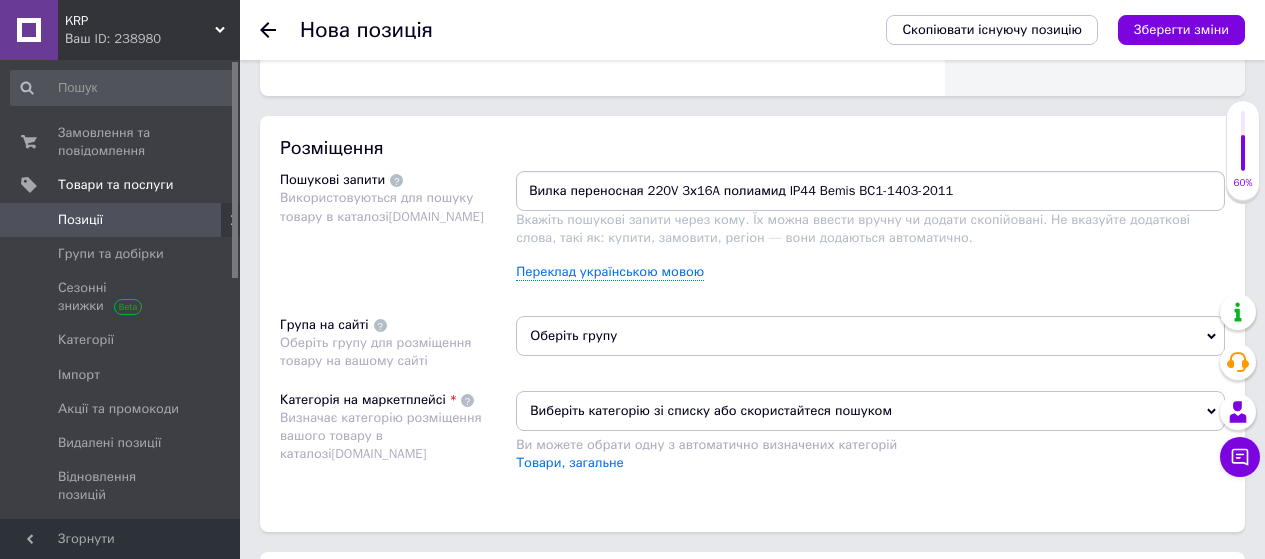 type 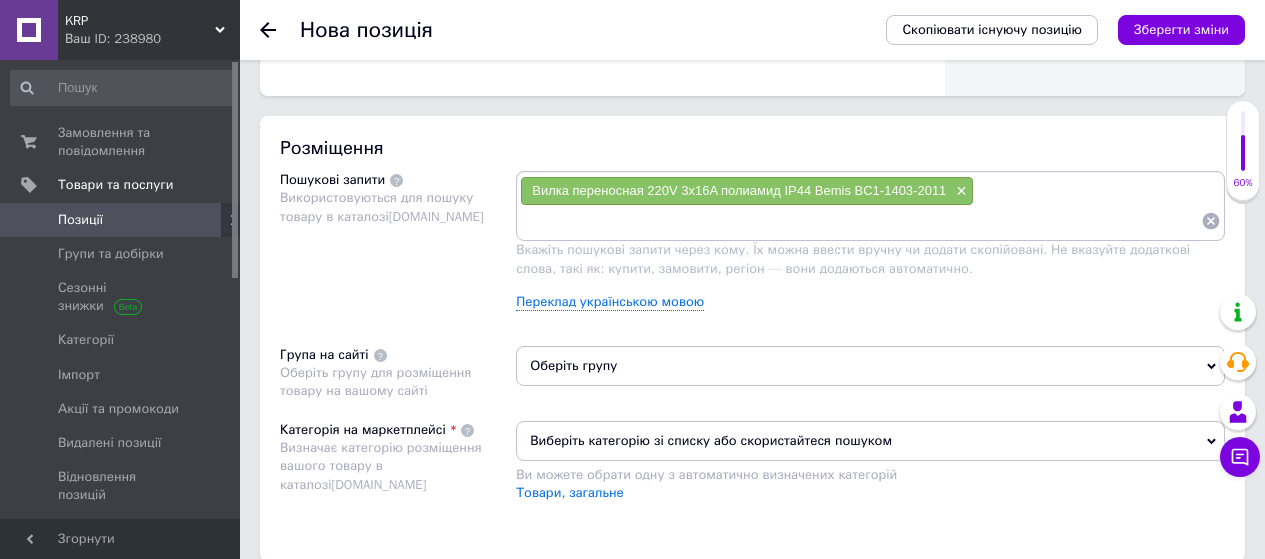 click on "Оберіть групу" at bounding box center [870, 366] 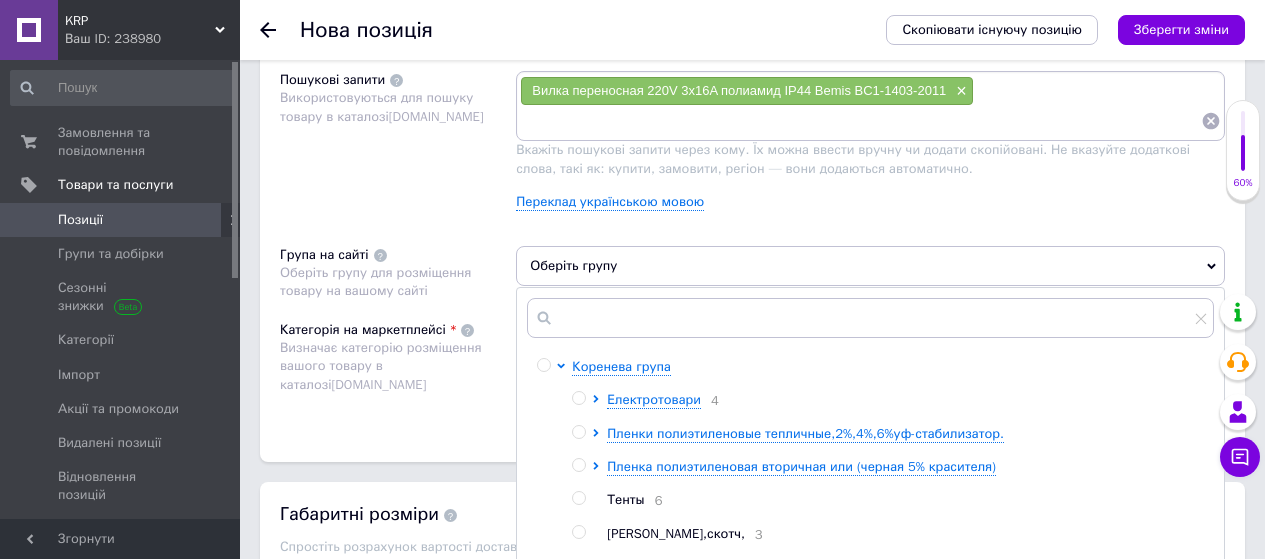 scroll, scrollTop: 1300, scrollLeft: 0, axis: vertical 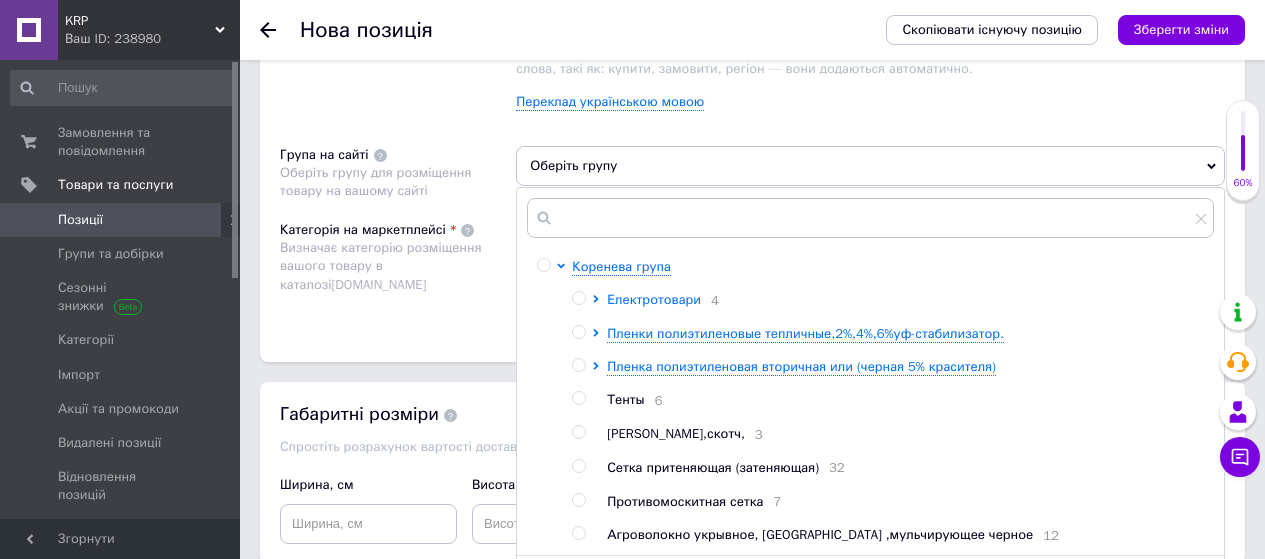 click 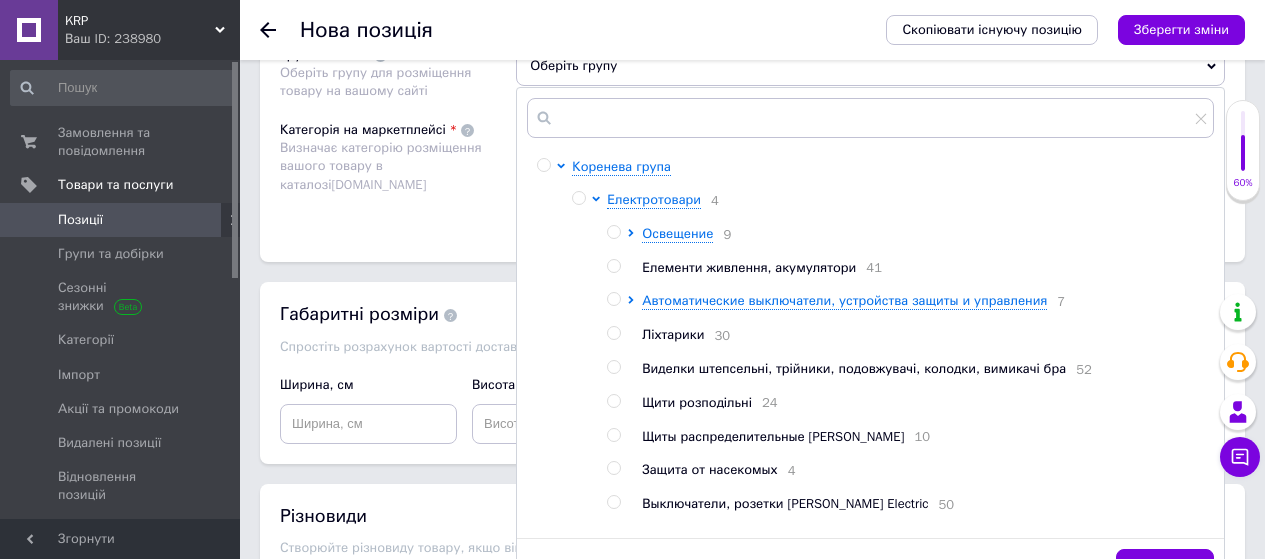 scroll, scrollTop: 1500, scrollLeft: 0, axis: vertical 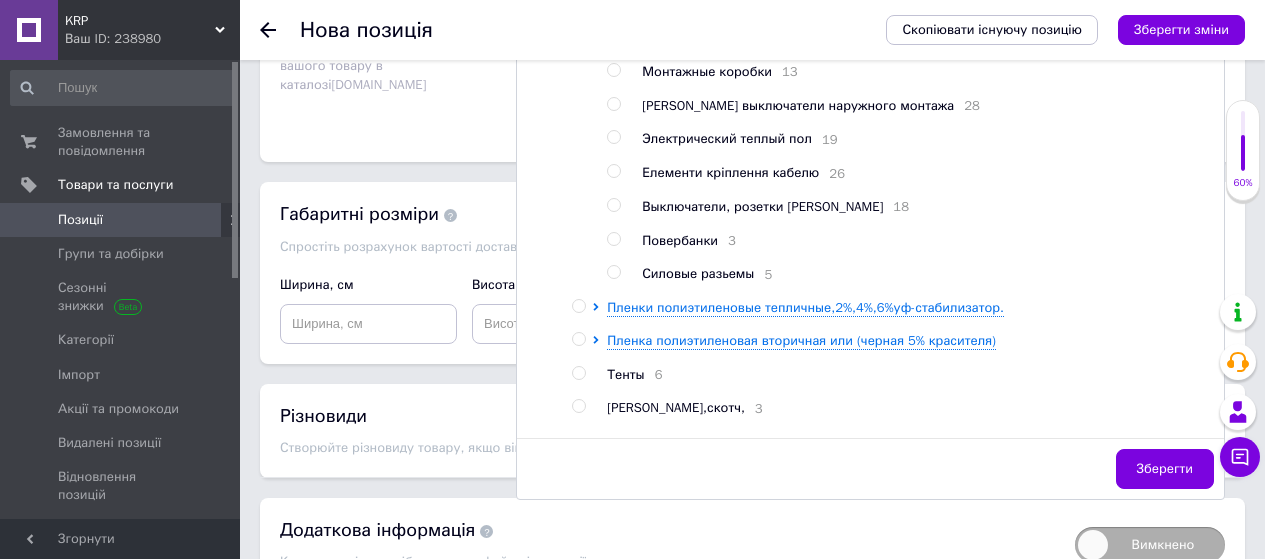 click at bounding box center (613, 272) 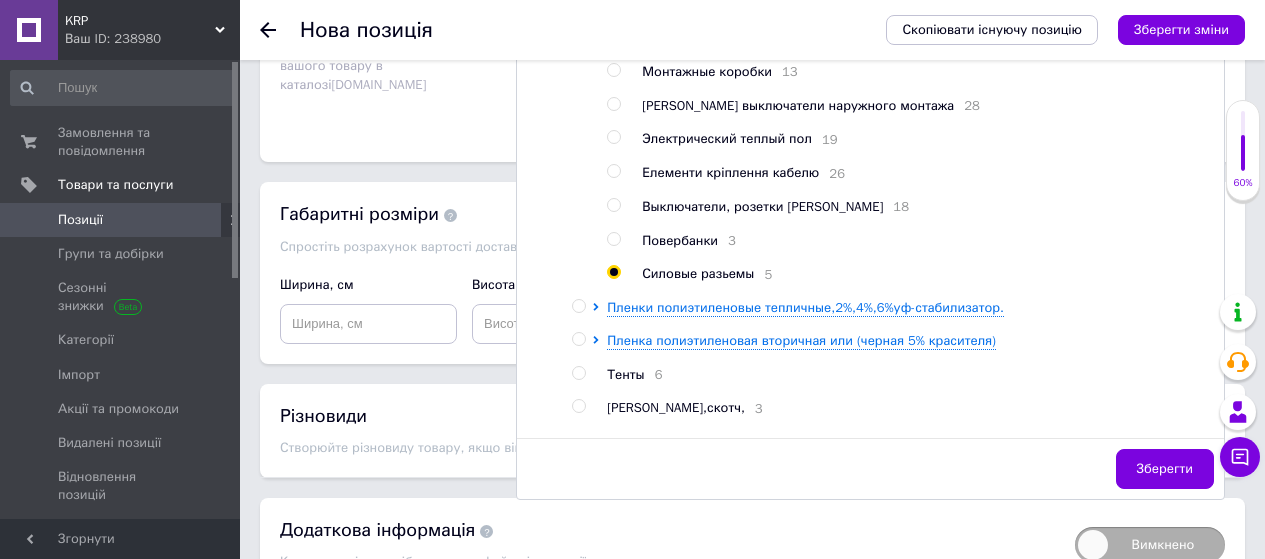 radio on "true" 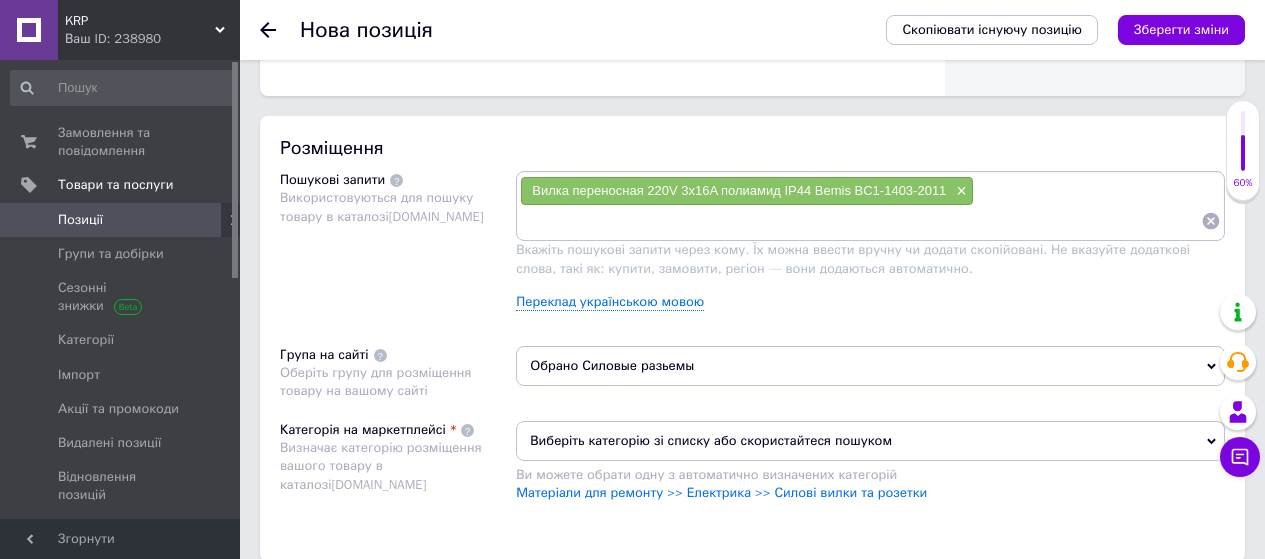 scroll, scrollTop: 1200, scrollLeft: 0, axis: vertical 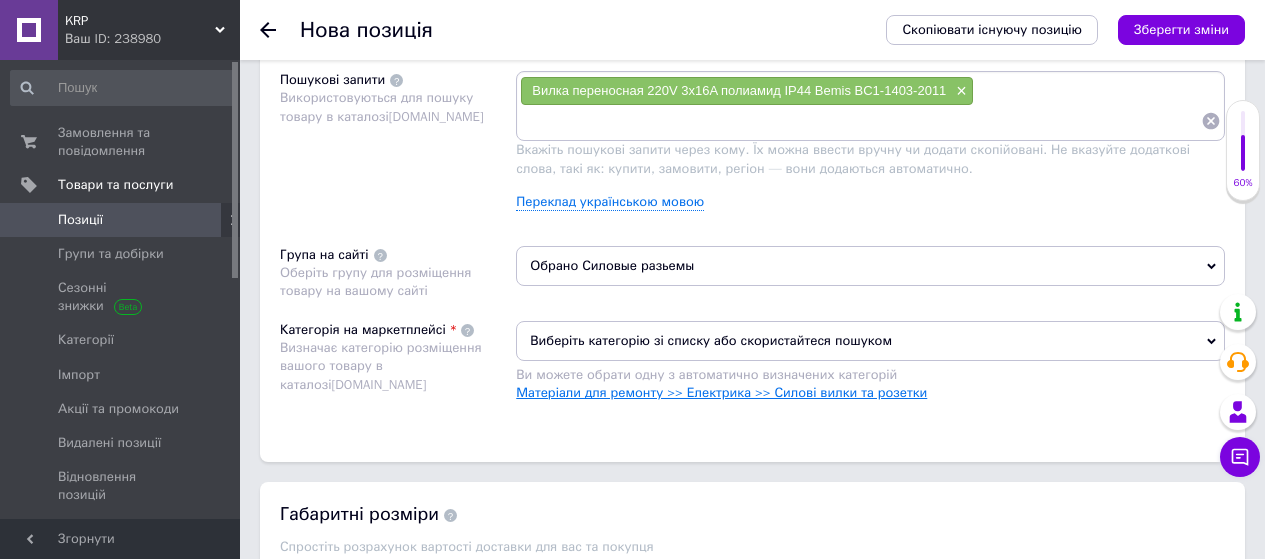 click on "Матеріали для ремонту >> Електрика >> Силові вилки та розетки" at bounding box center [721, 392] 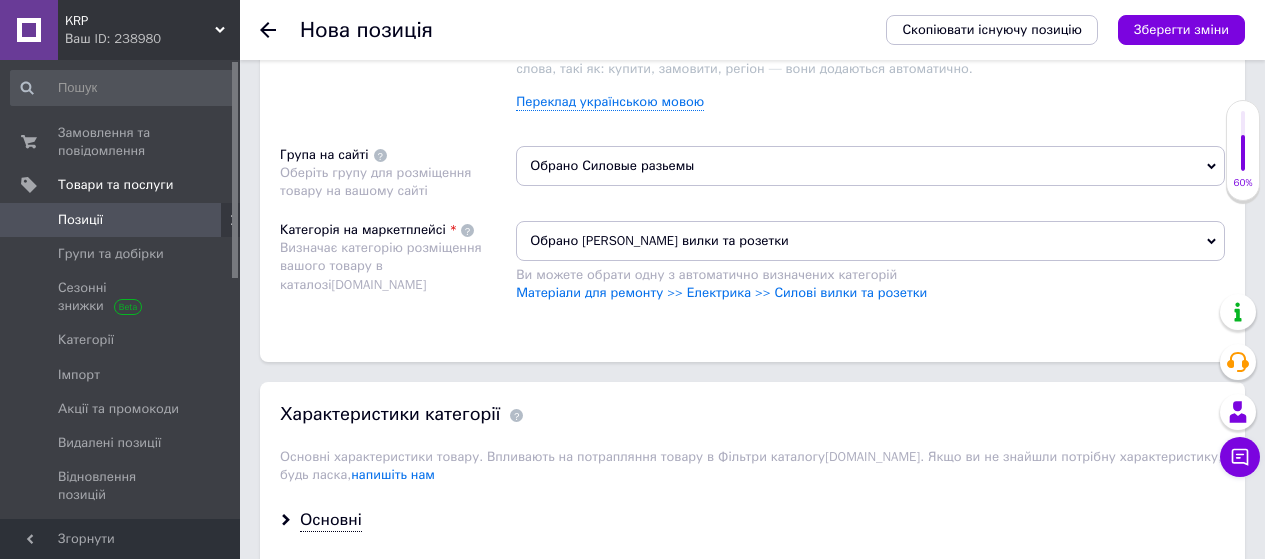 scroll, scrollTop: 1500, scrollLeft: 0, axis: vertical 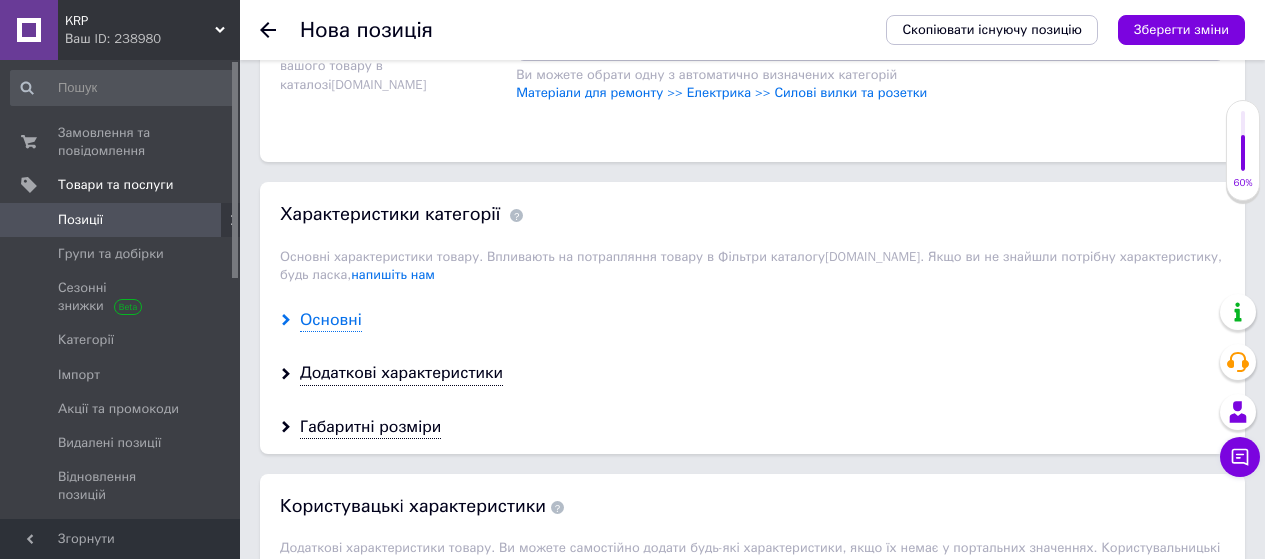 click on "Основні" at bounding box center (331, 320) 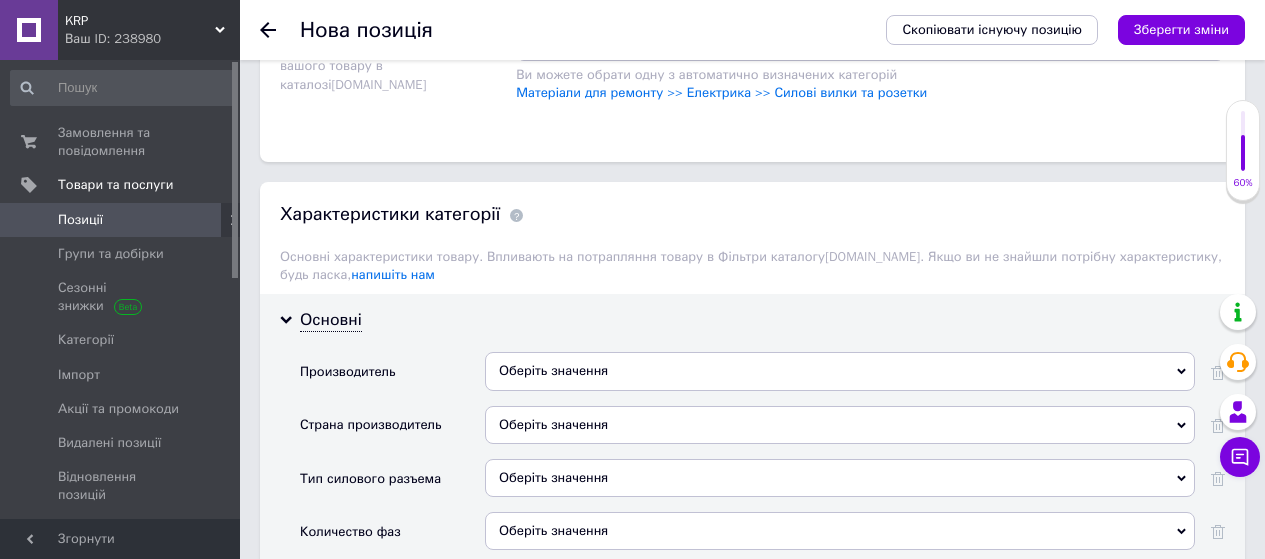 click on "Оберіть значення" at bounding box center [840, 371] 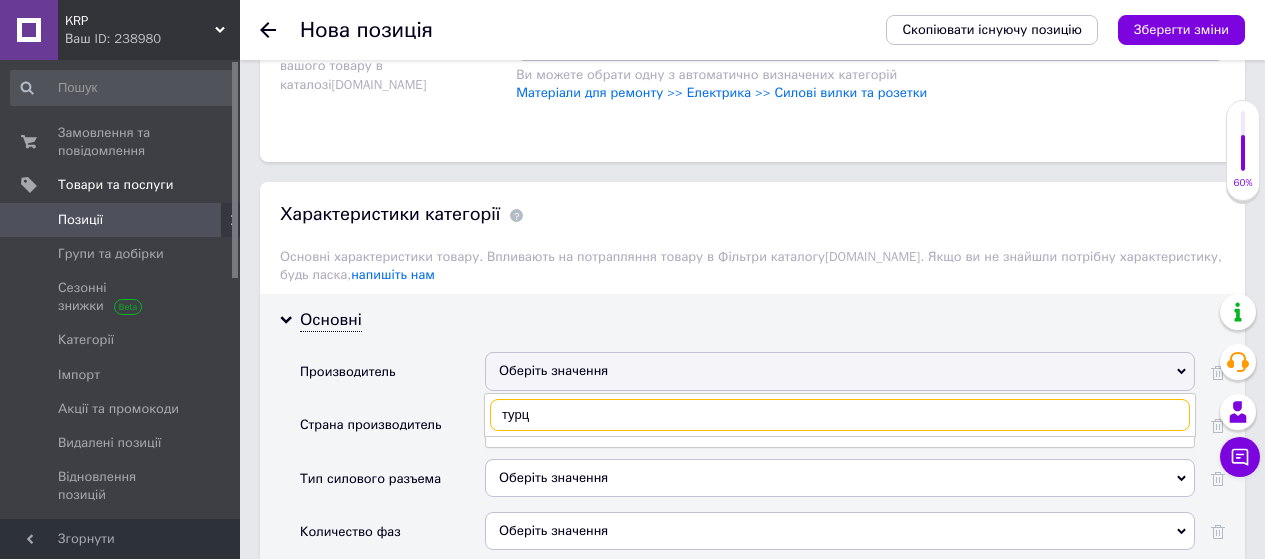 scroll, scrollTop: 0, scrollLeft: 0, axis: both 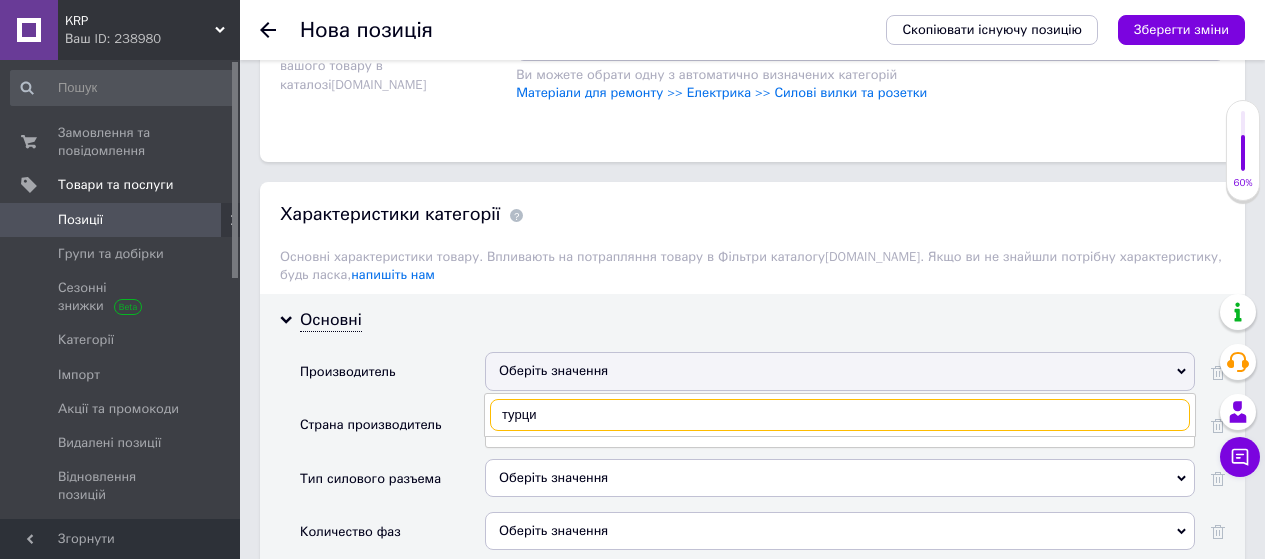 type on "турция" 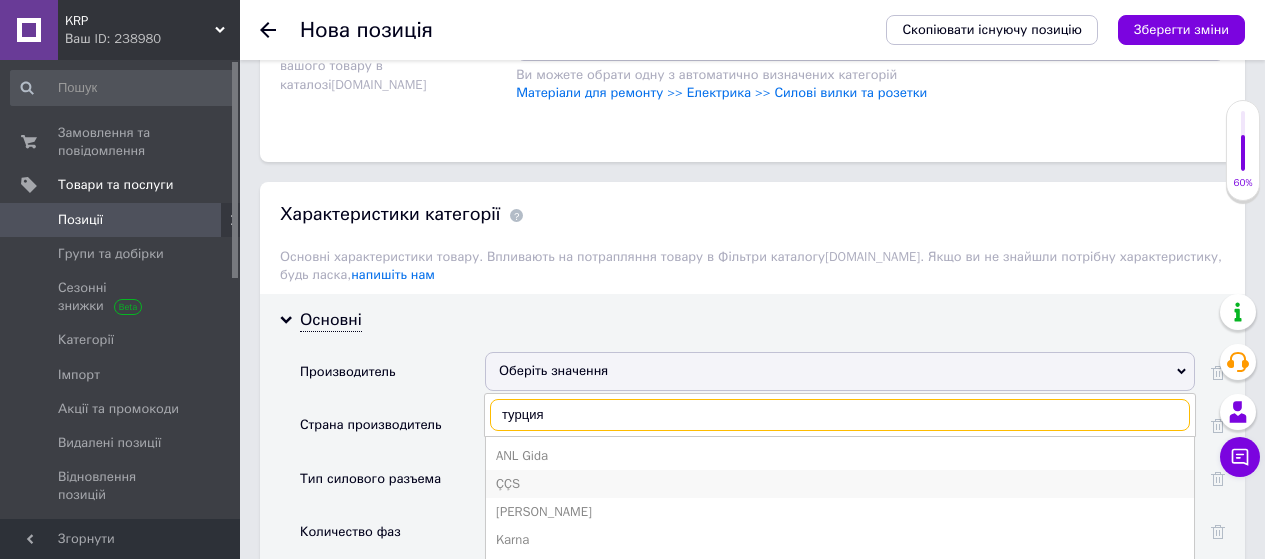 scroll, scrollTop: 78, scrollLeft: 0, axis: vertical 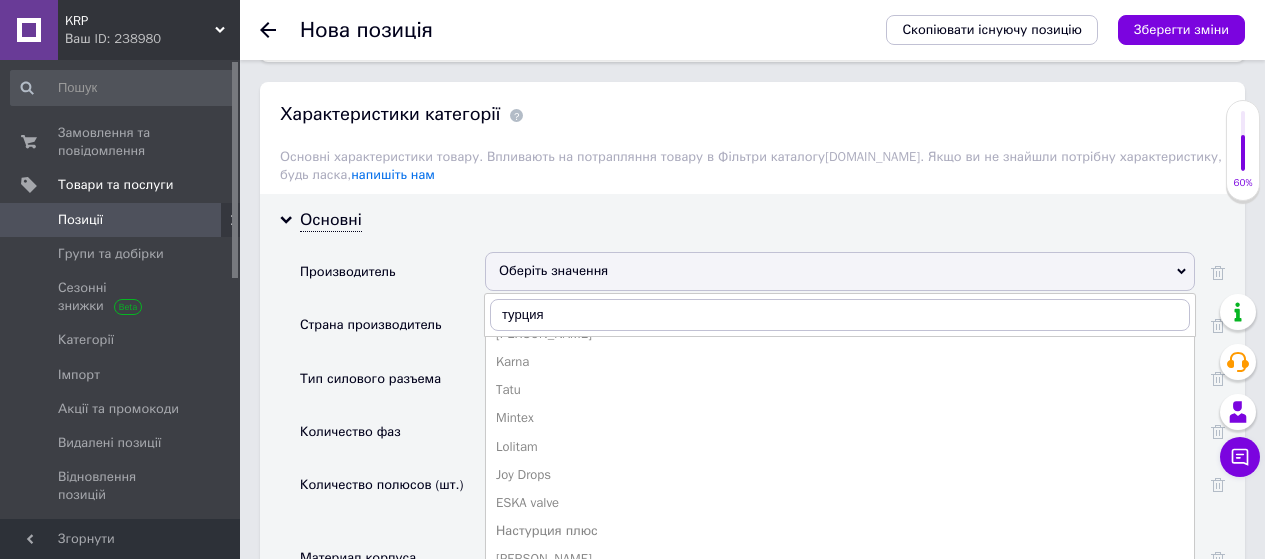 click on "Основні Производитель Оберіть значення турция ANL Gida ÇÇS [PERSON_NAME] Tatu Mintex Lolitam Joy Drops ESKA valve Настурция плюс Irmak Triko POLAT GROUP REDUCTOR Kalisan Kaucuk Страна производитель Оберіть значення Тип силового разъема Оберіть значення Количество фаз Оберіть значення Количество полюсов (шт.) Введіть число. Число повинно бути від 1 до 10 Материал корпуса Форма сечения вилки Оберіть значення Форма корпуса Оберіть значення Конструкция Оберіть значення Способ установки Оберіть значення Розетка переносная Оберіть значення Так Ні Номинальная сила тока (А) Частота тока (Гц) Цвет корпуса" at bounding box center [752, 836] 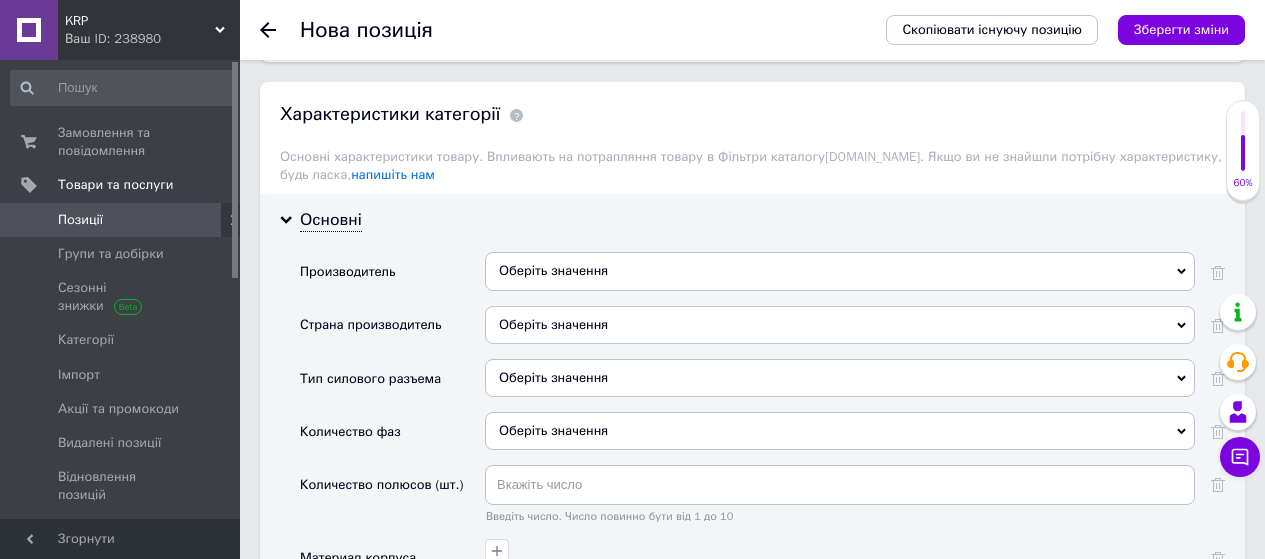 click on "Оберіть значення" at bounding box center [840, 271] 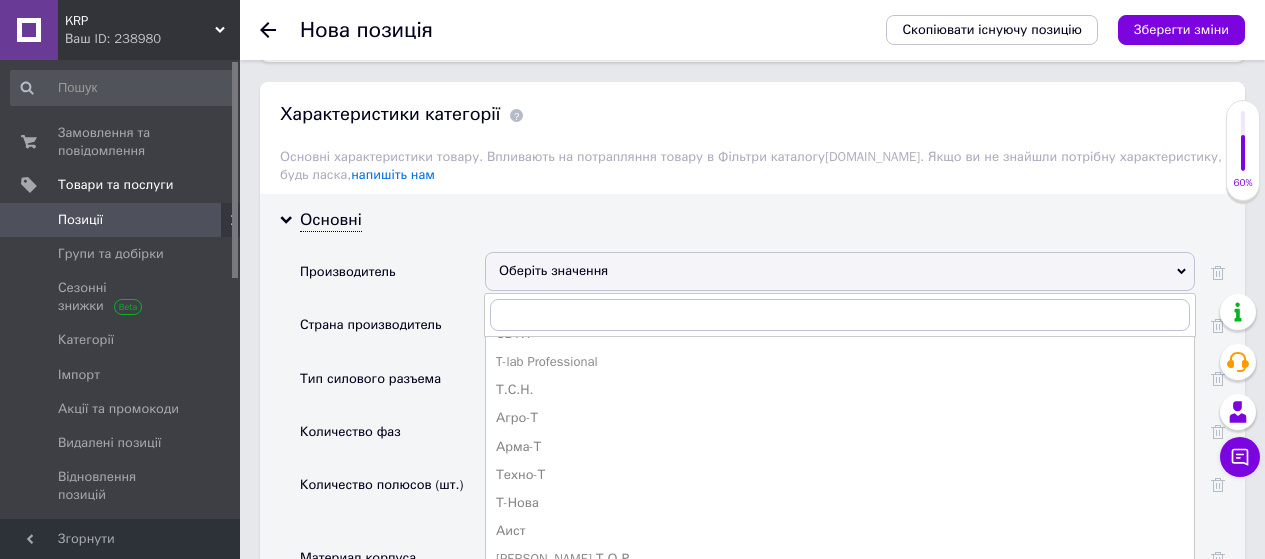 click on "Основні Производитель Оберіть значення MTM РАМ-Т СВТ.Т T-lab Professional Т.С.Н. Агро-Т Арма-Т Техно-Т Т-Нова Аист [PERSON_NAME].Т.О.Р Дакос-Т Дисан-т INFRA-TEC Ирбис-Т Искра-Т МадаМ-Т Ситра-Т Стиль Т Т2 ТF Та ТМ Т-Медиа T.Plast Т-Стиль  ТТ Тю-Тю! Форма-Т Авеста-Т Артель-Т Биоген-Т Версия-Т Гермес-Т Крок-ГТ Микрон Т Н.Т.ГРАФ Основа-Т Студия Т Техника-Т Техпром-Т TRUE Vels Фианис-Т Партнер Т Полимер-Т Политех-Т Tac ТАС Тав Арт-Тур Туран Nova Tour ТУРАС Турист Турлан Атлант-тур Пульсар-Тур Тур-Колекшн ТУРНІКИ Туртекс Turbo Тура-Лес Turanlar ТУРБОКОМ Турбопар Турботех Turboair [GEOGRAPHIC_DATA]-Турбо [PERSON_NAME] Турбоатом Турбо-Балт Турбо ЛТД" at bounding box center [752, 836] 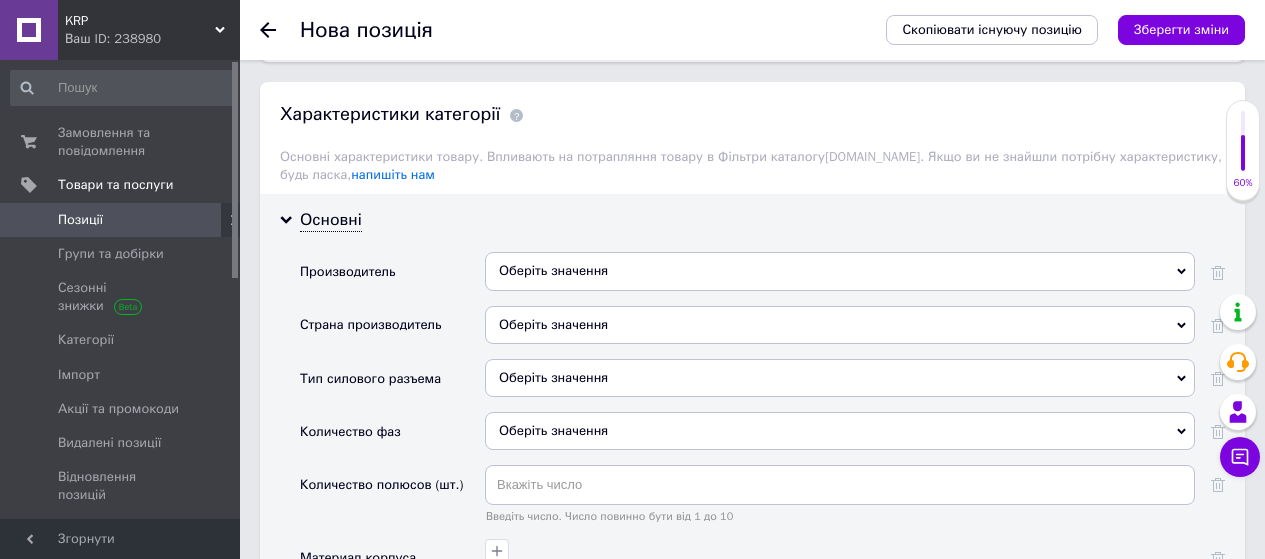 click on "Оберіть значення" at bounding box center (840, 325) 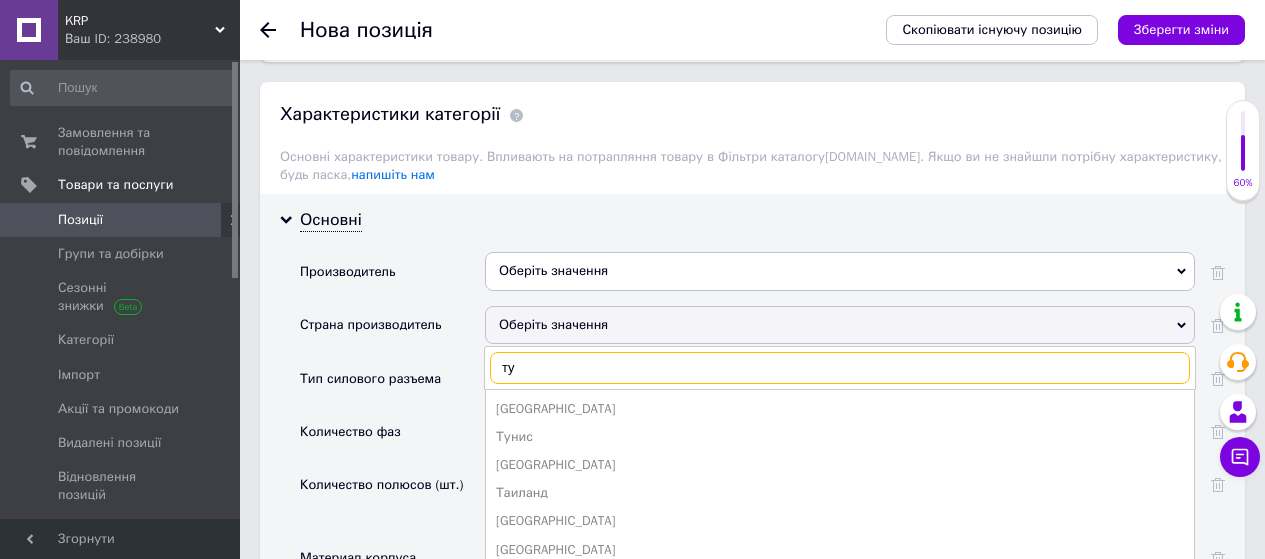 type on "тур" 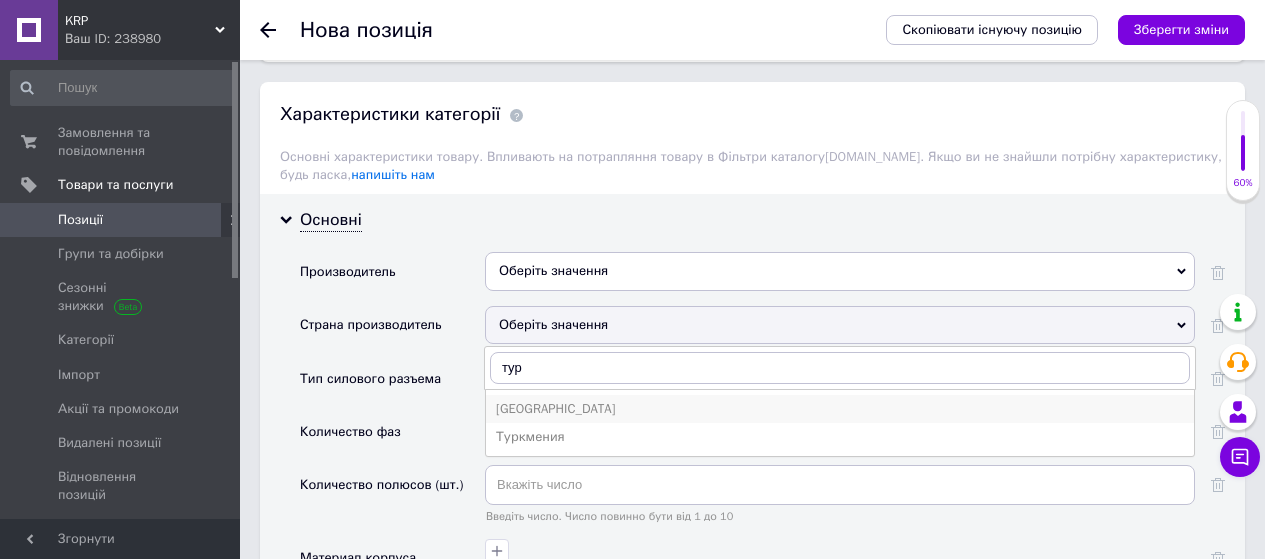 click on "[GEOGRAPHIC_DATA]" at bounding box center [840, 409] 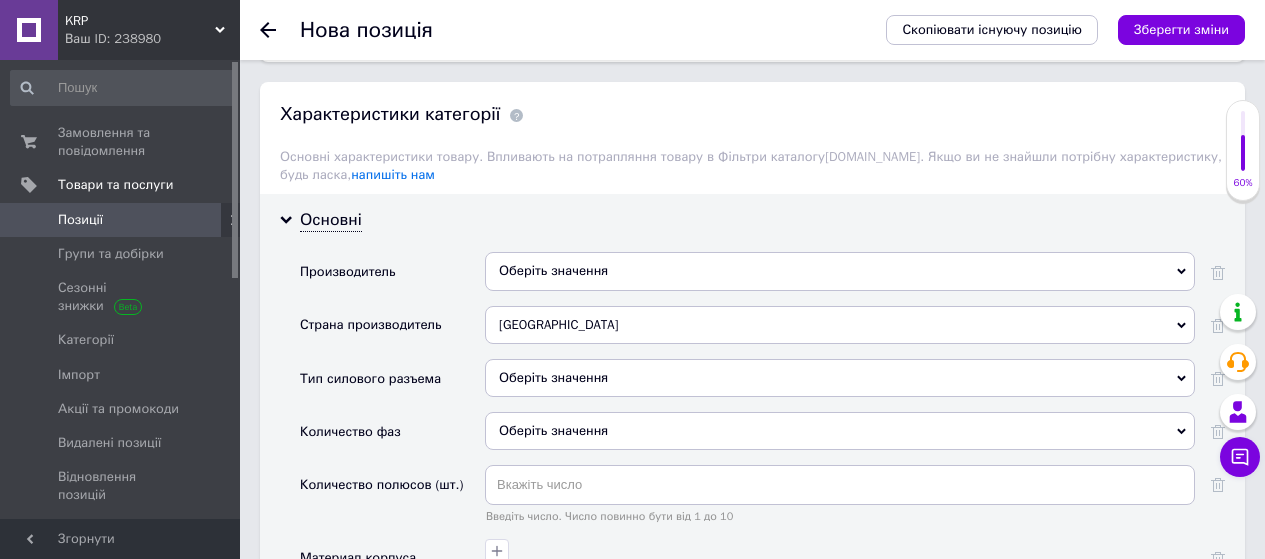 click on "Оберіть значення" at bounding box center (840, 271) 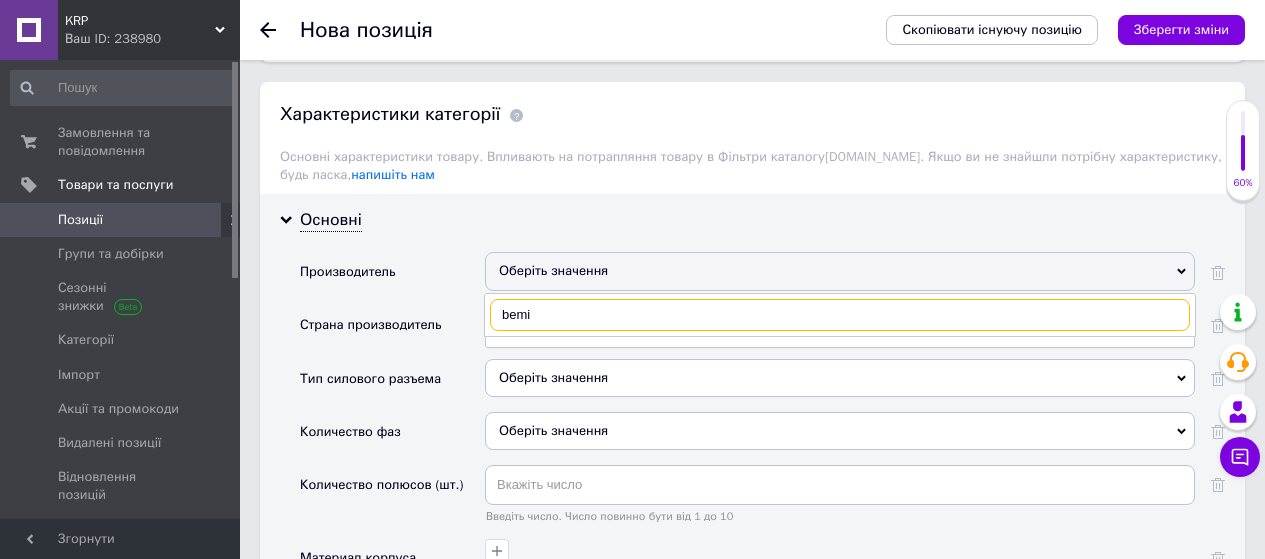 scroll, scrollTop: 0, scrollLeft: 0, axis: both 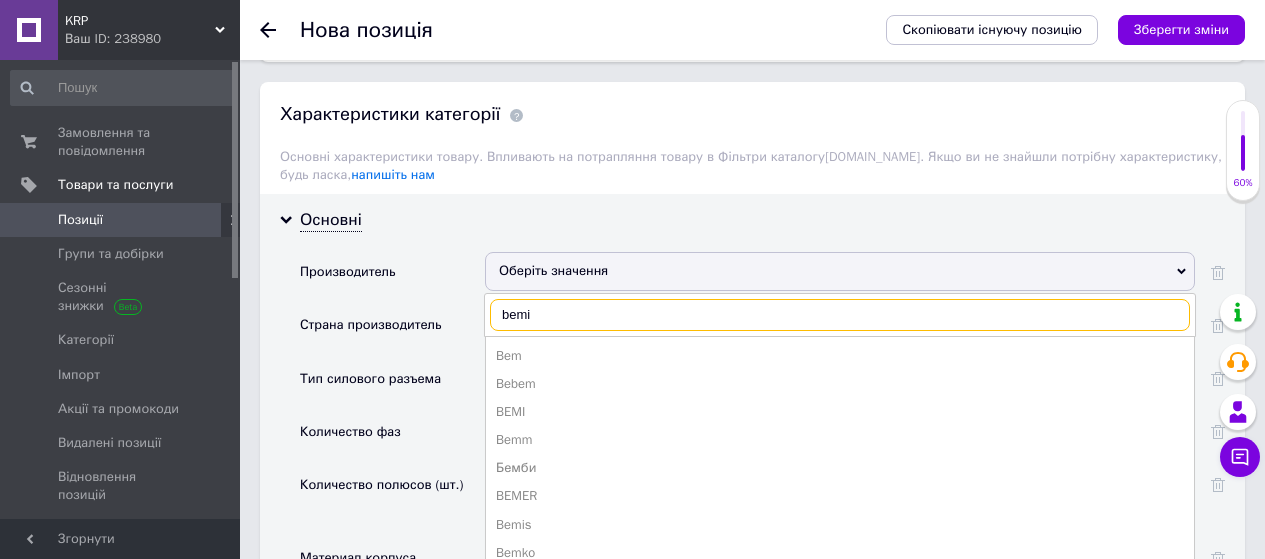 type on "bemis" 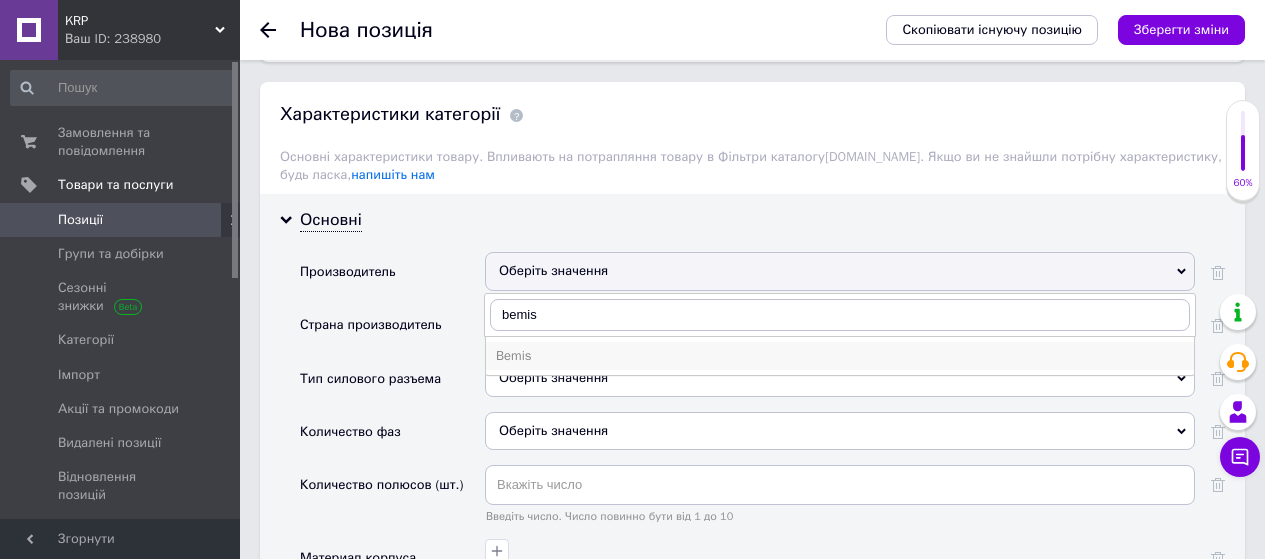 click on "Bemis" at bounding box center [840, 356] 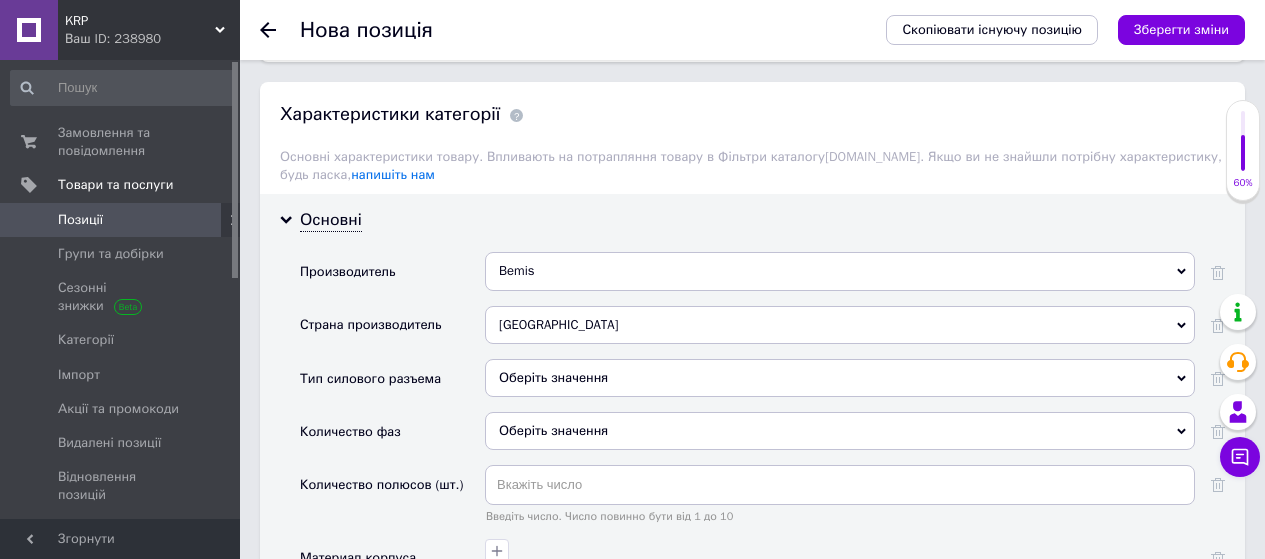scroll, scrollTop: 1700, scrollLeft: 0, axis: vertical 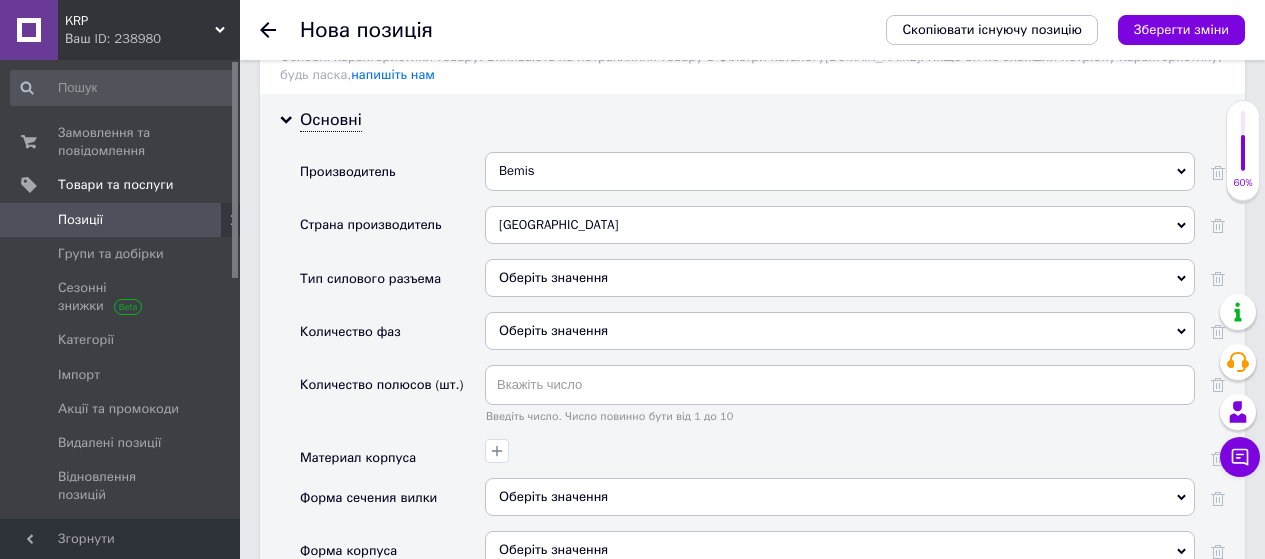 click on "Оберіть значення" at bounding box center [840, 278] 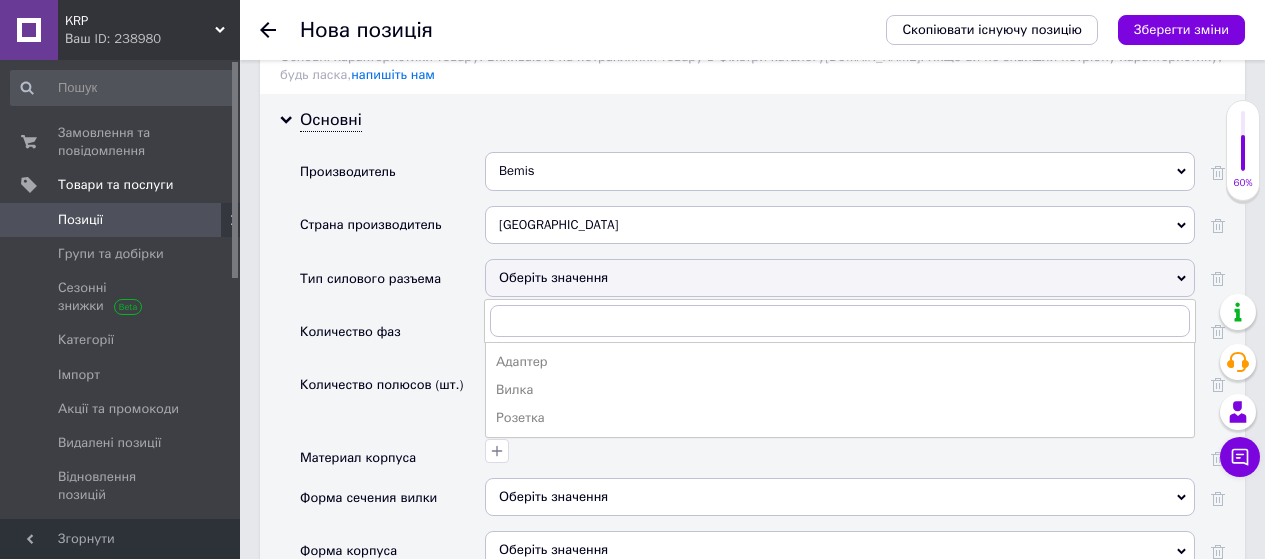click on "Вилка" at bounding box center [840, 390] 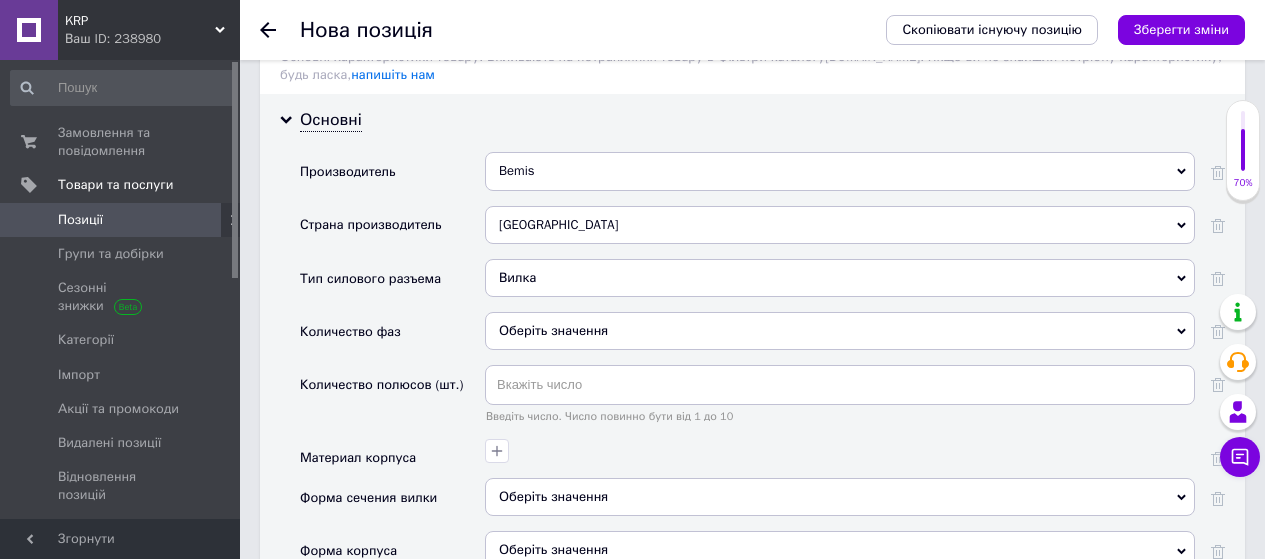 scroll, scrollTop: 1800, scrollLeft: 0, axis: vertical 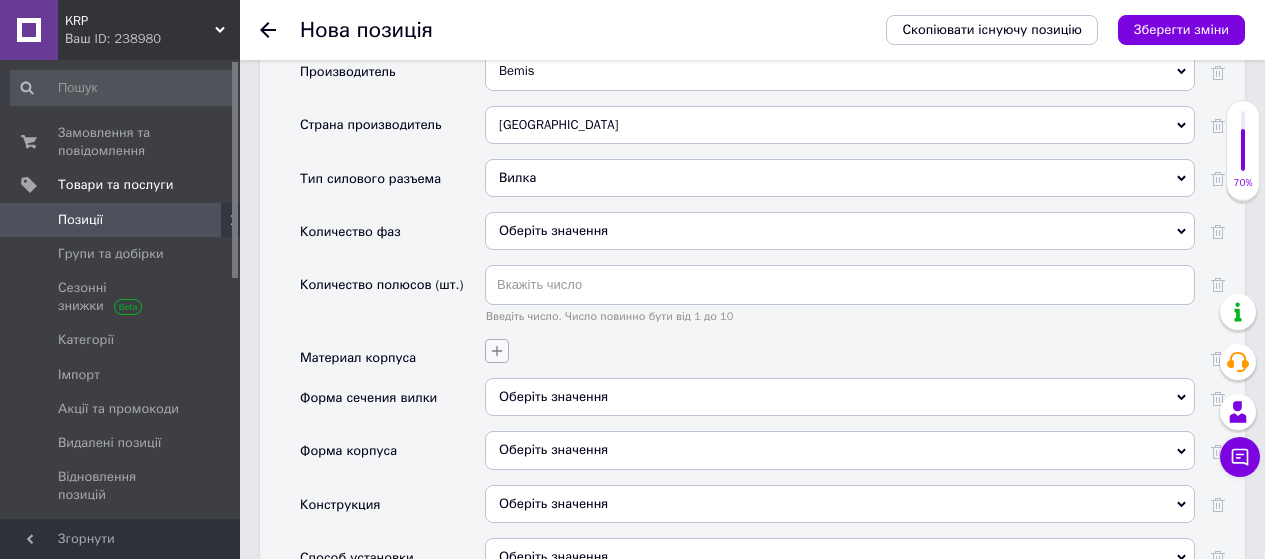 click 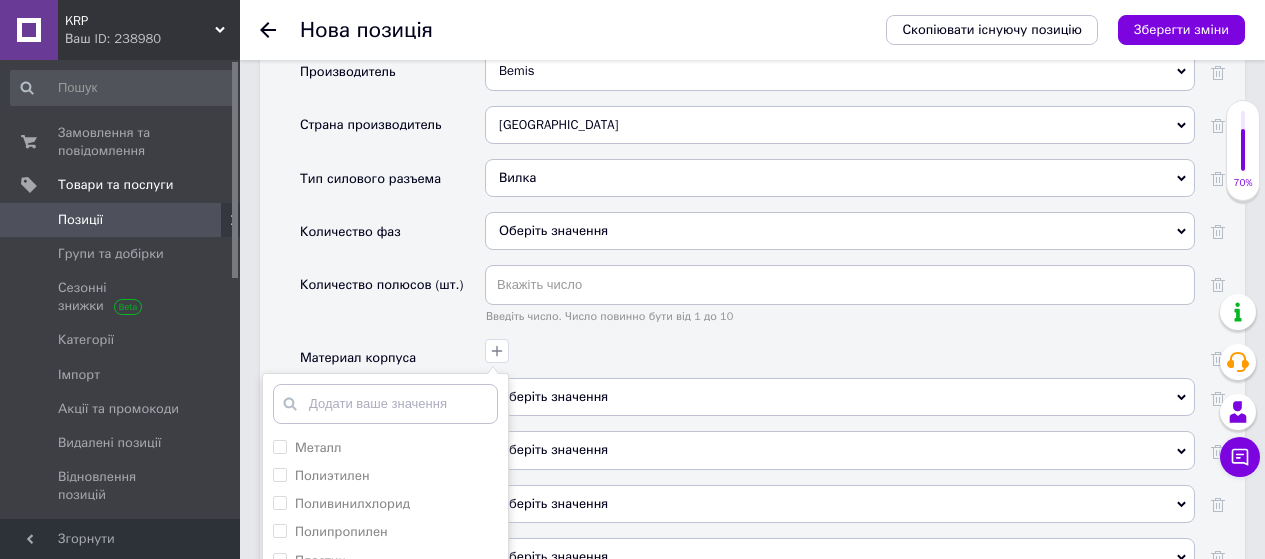 scroll, scrollTop: 123, scrollLeft: 0, axis: vertical 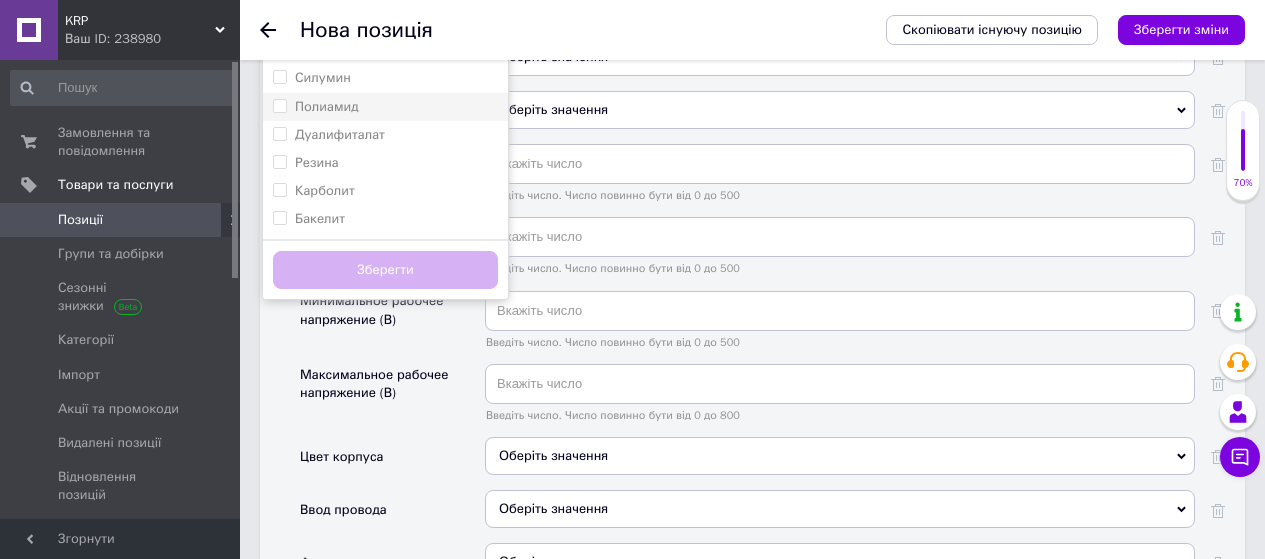 click on "Полиамид" at bounding box center [279, 105] 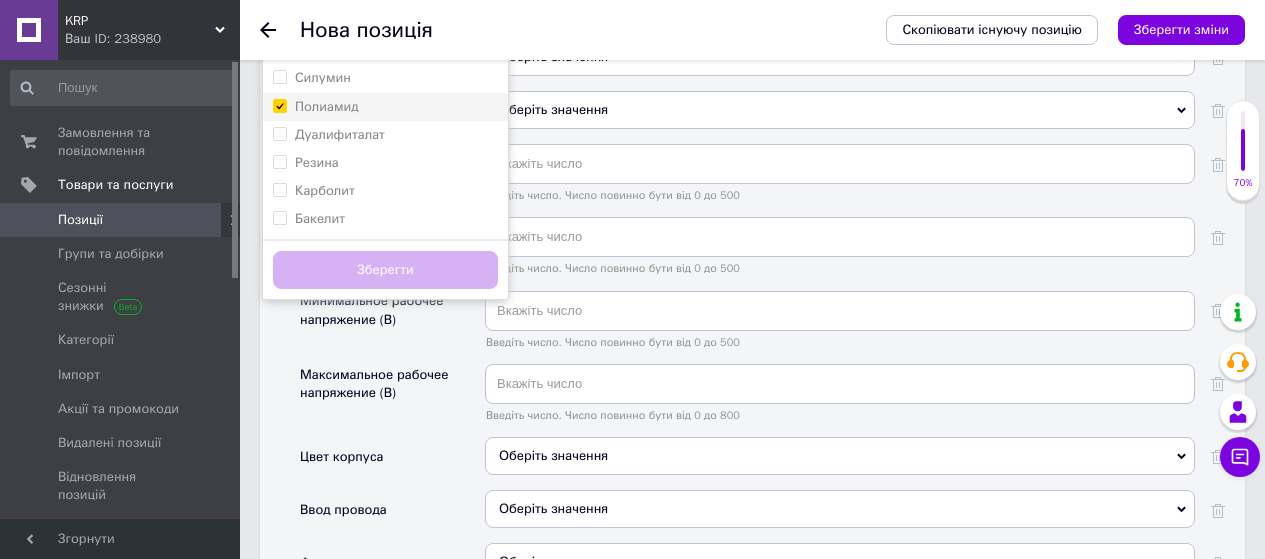 checkbox on "true" 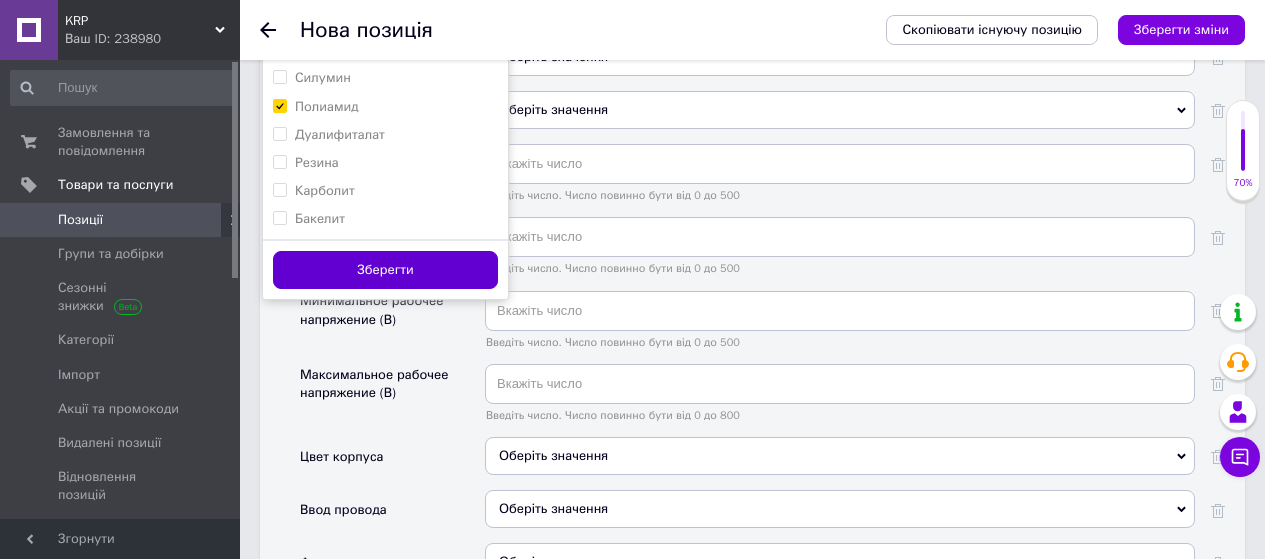 click on "Зберегти" at bounding box center (385, 270) 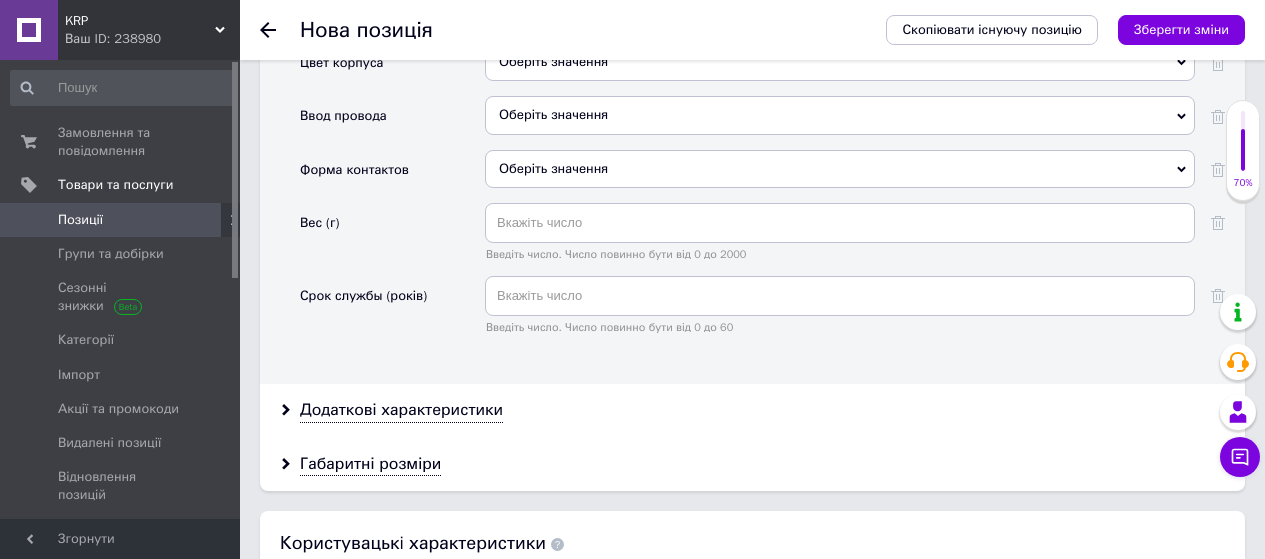 scroll, scrollTop: 2799, scrollLeft: 0, axis: vertical 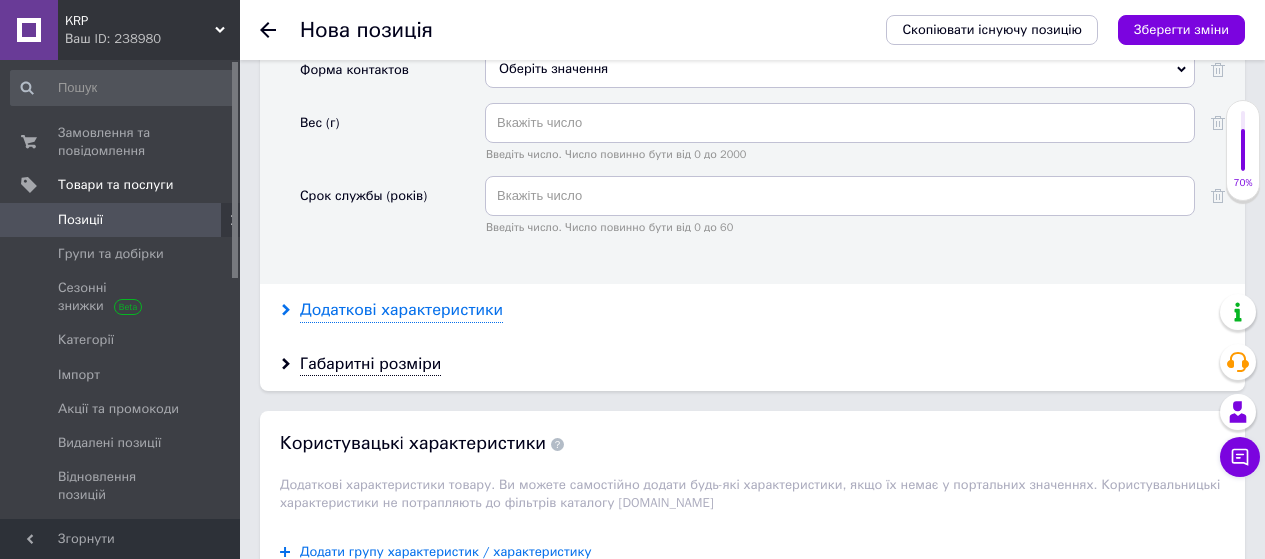 click on "Додаткові характеристики" at bounding box center [401, 310] 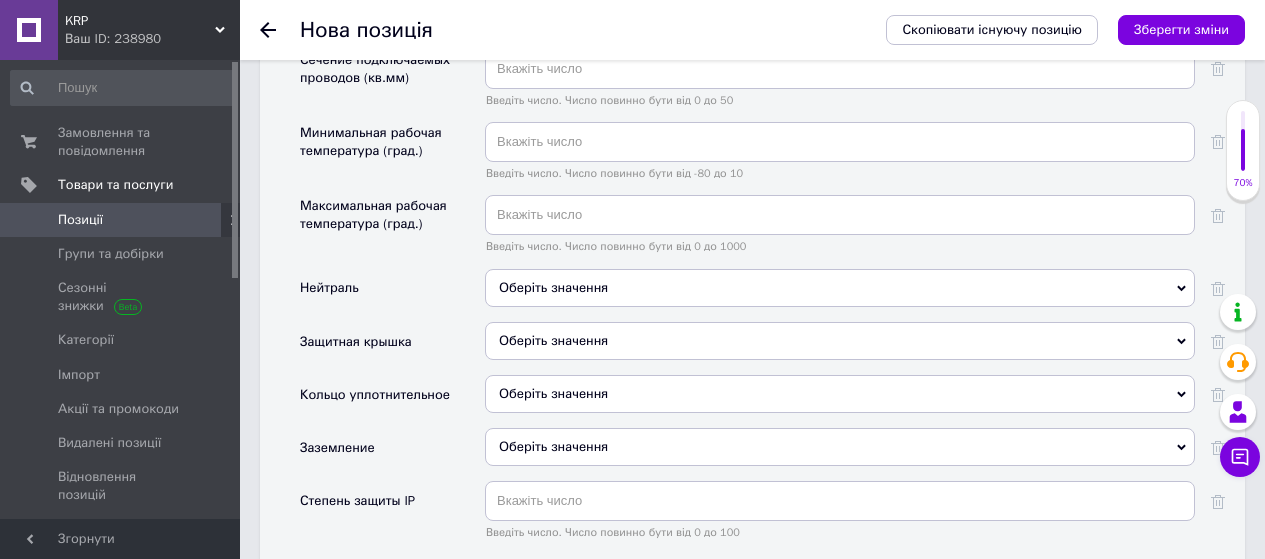 scroll, scrollTop: 3299, scrollLeft: 0, axis: vertical 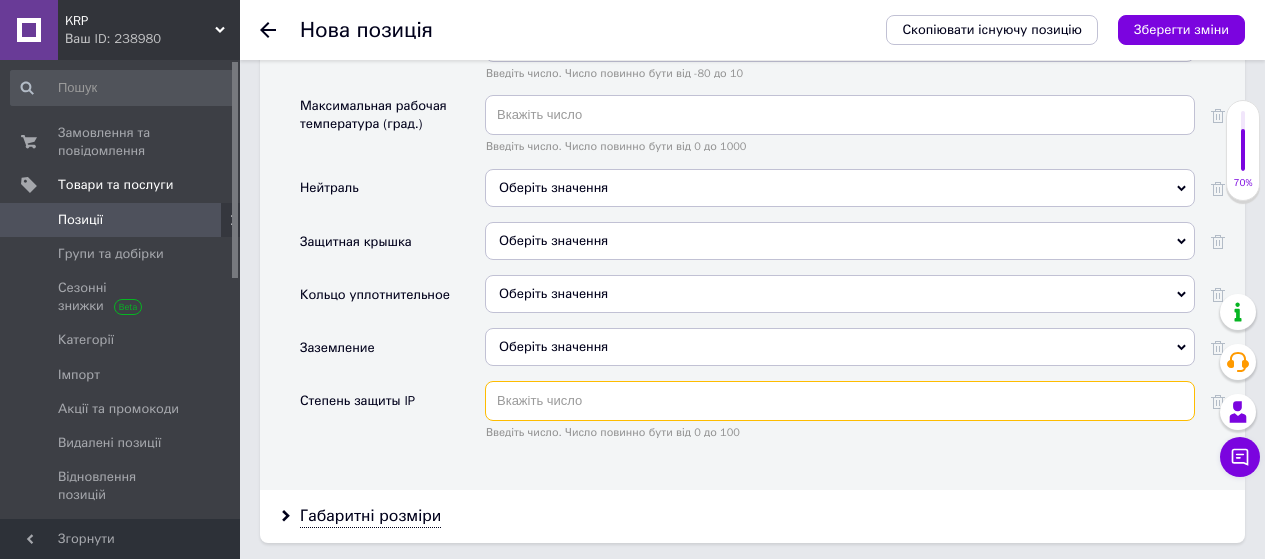 click at bounding box center (840, 401) 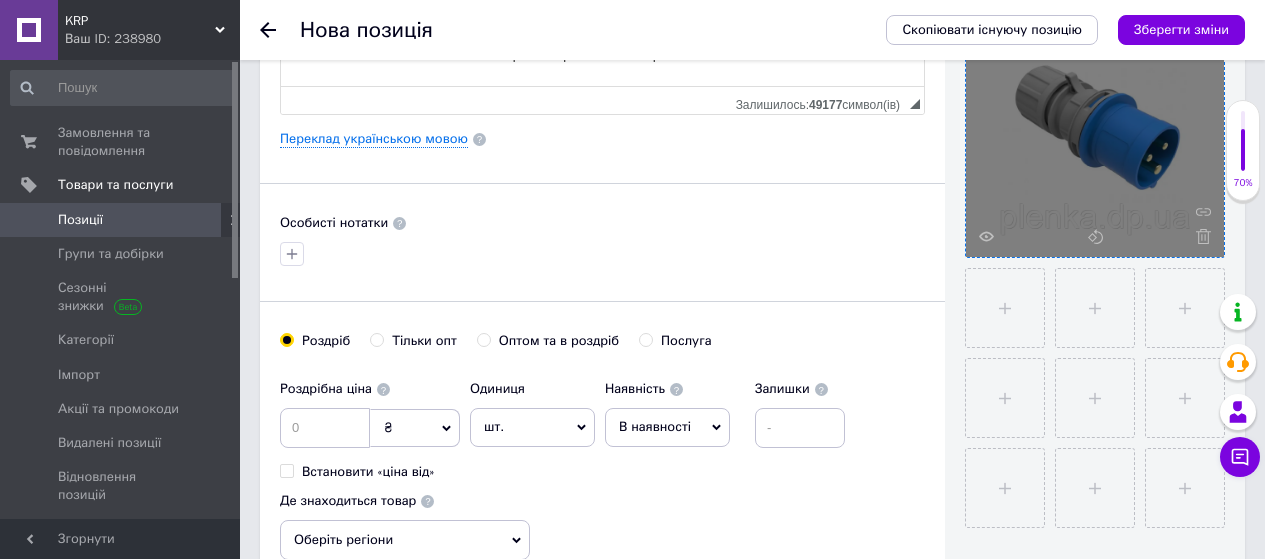 scroll, scrollTop: 0, scrollLeft: 0, axis: both 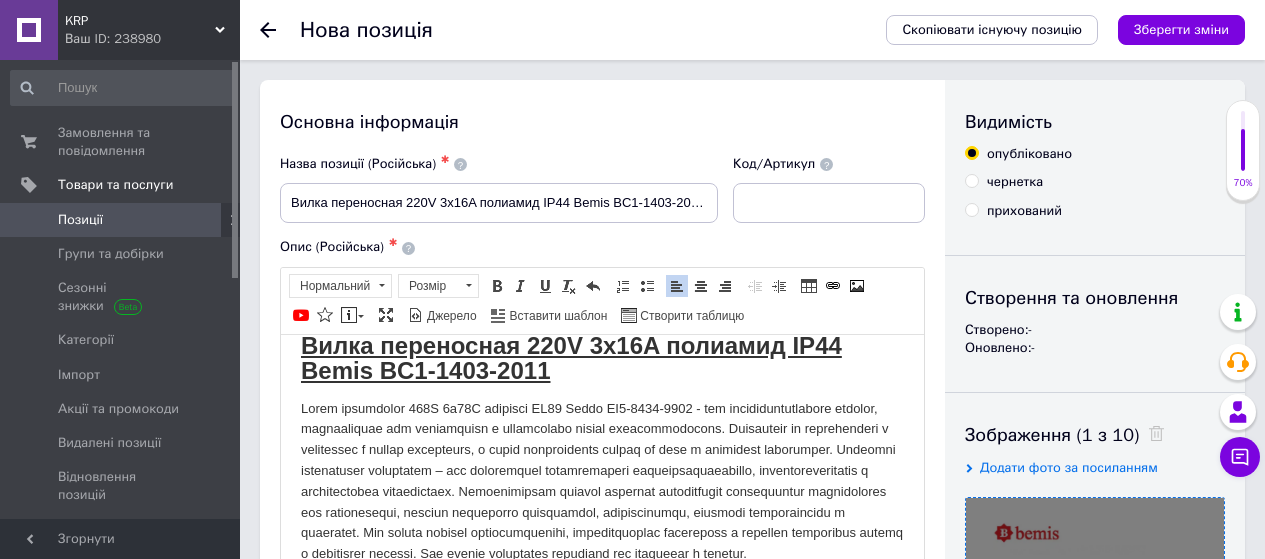 type on "44" 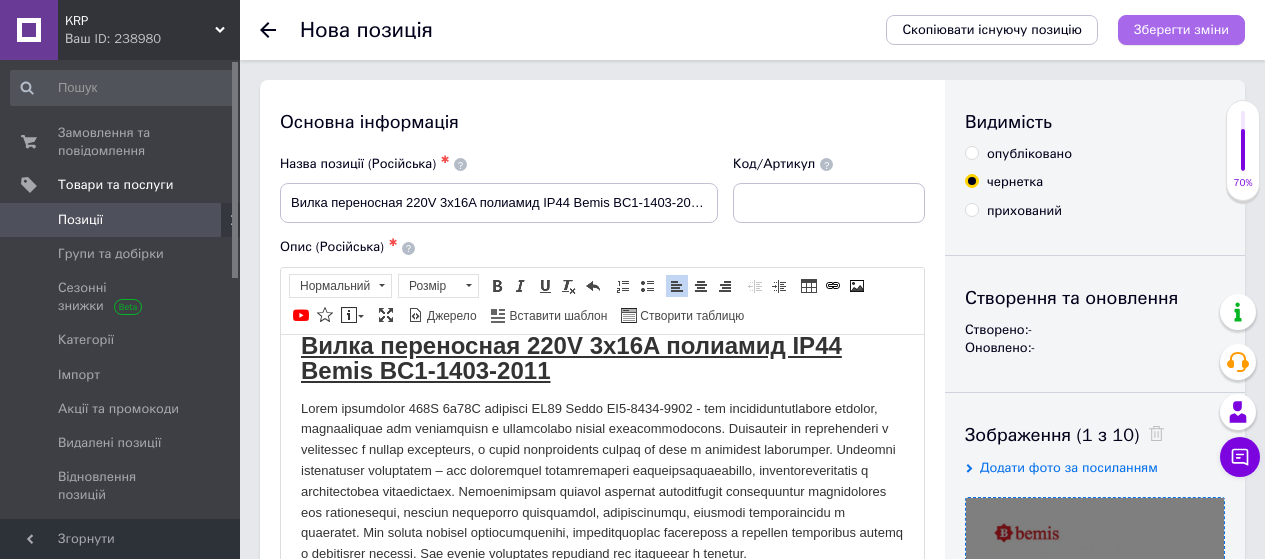 click on "Зберегти зміни" at bounding box center [1181, 30] 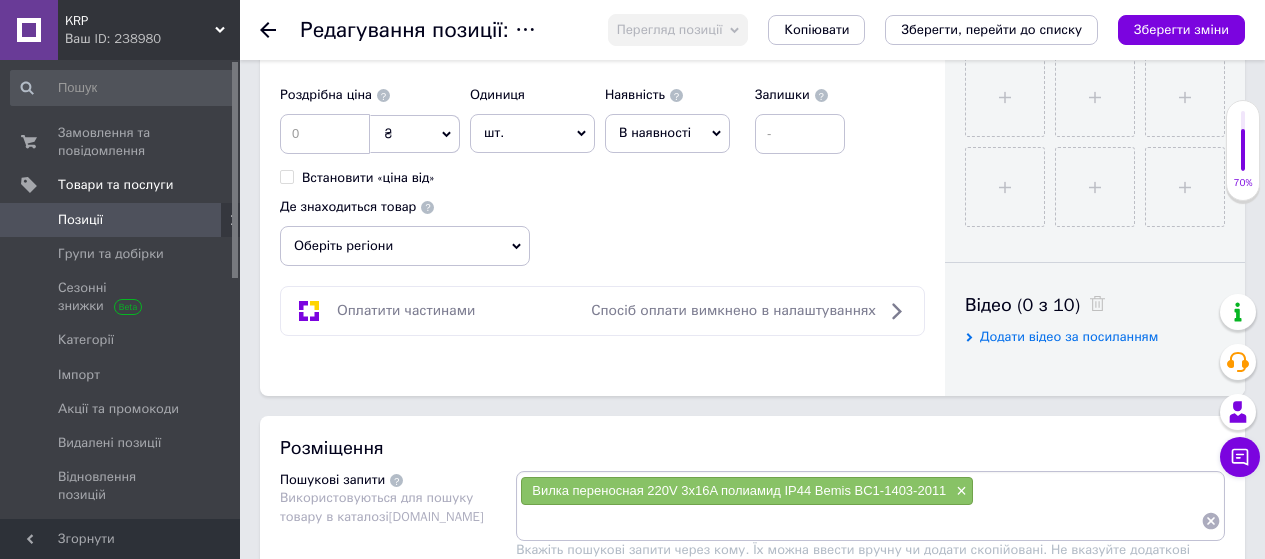 scroll, scrollTop: 1100, scrollLeft: 0, axis: vertical 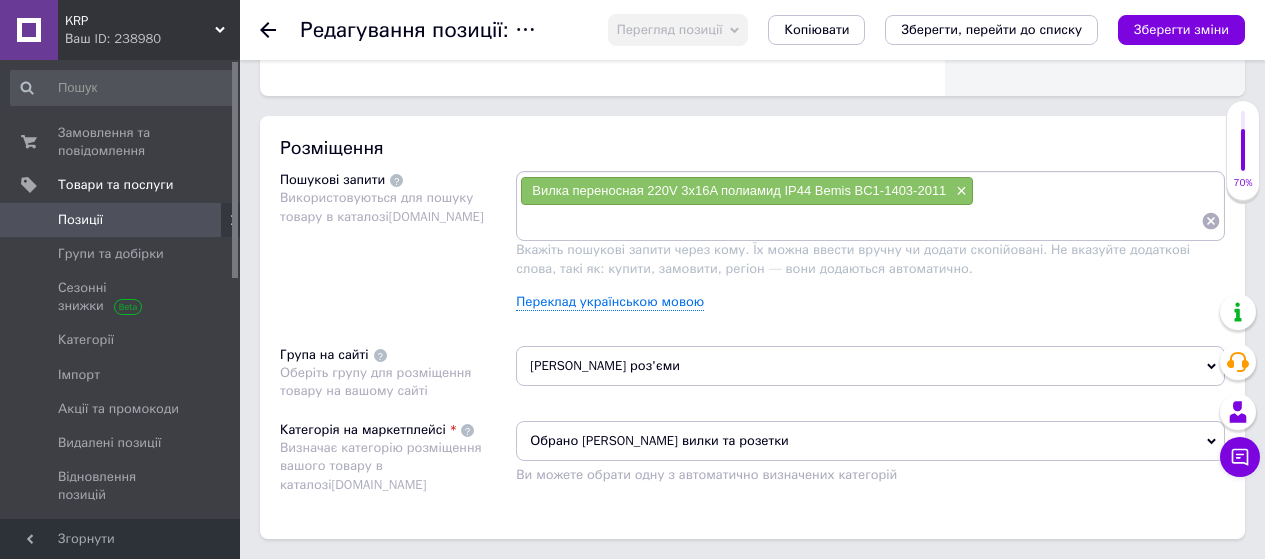 click at bounding box center [860, 221] 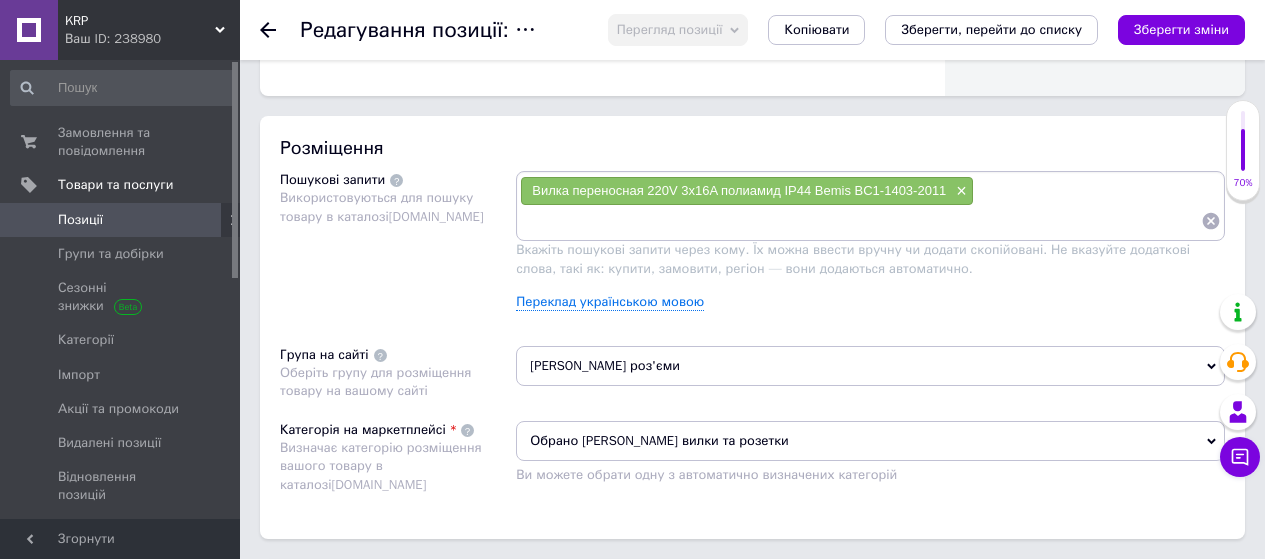 paste on "Вилка переносная 220V 3х16A полиамид IP44 Bemis BC1-1403-2011" 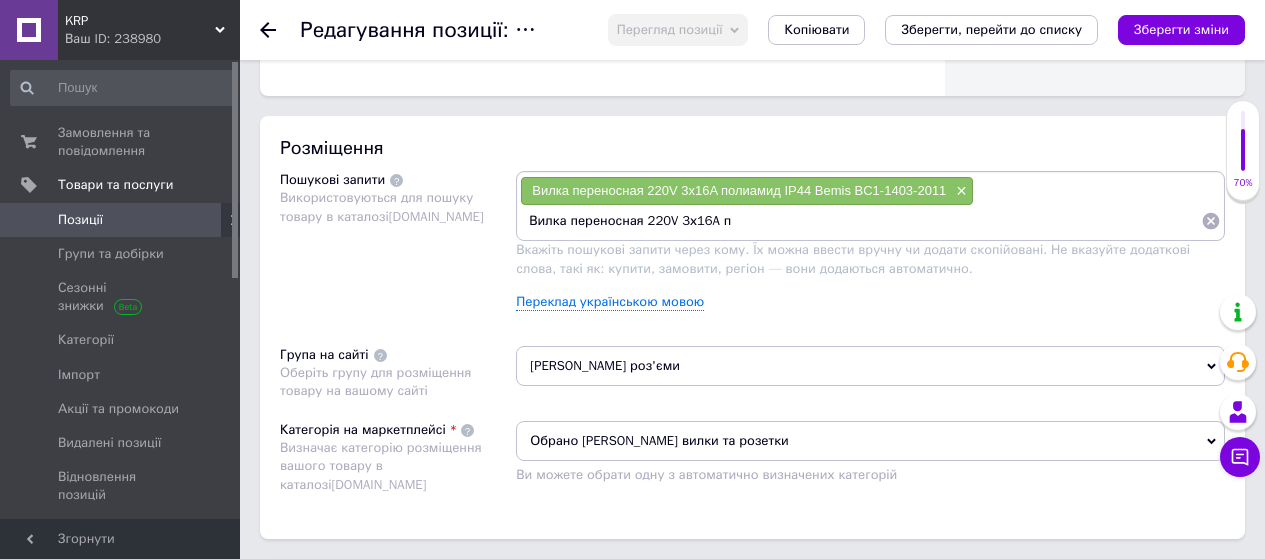 type on "Вилка переносная 220V 3х16A" 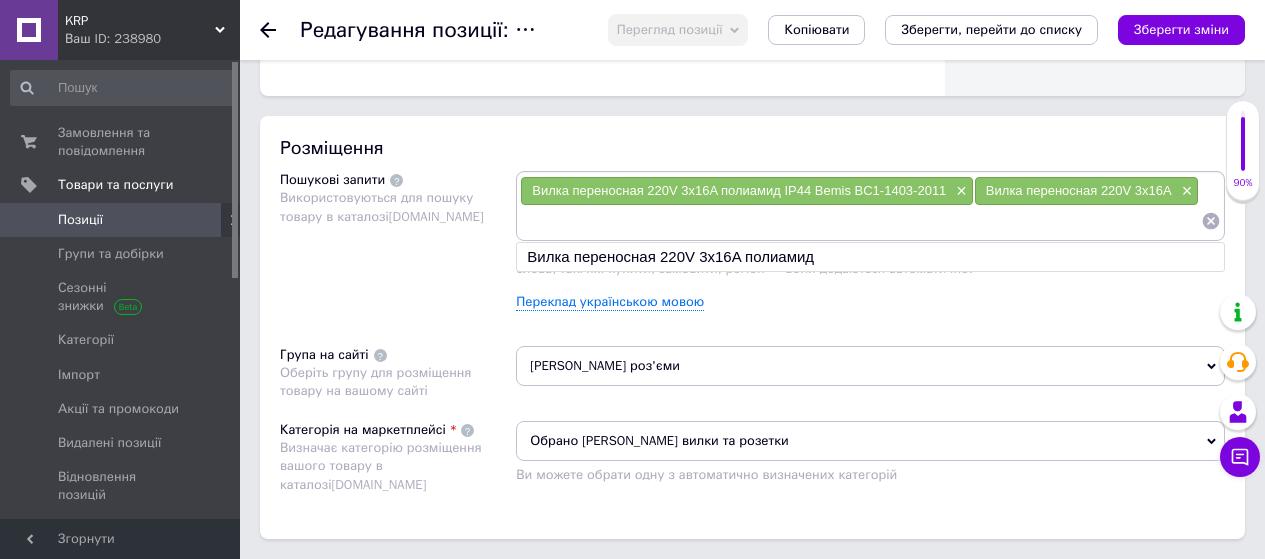 paste on "Вилка переносная 220V 3х16A полиамид IP44 Bemis BC1-1403-2011" 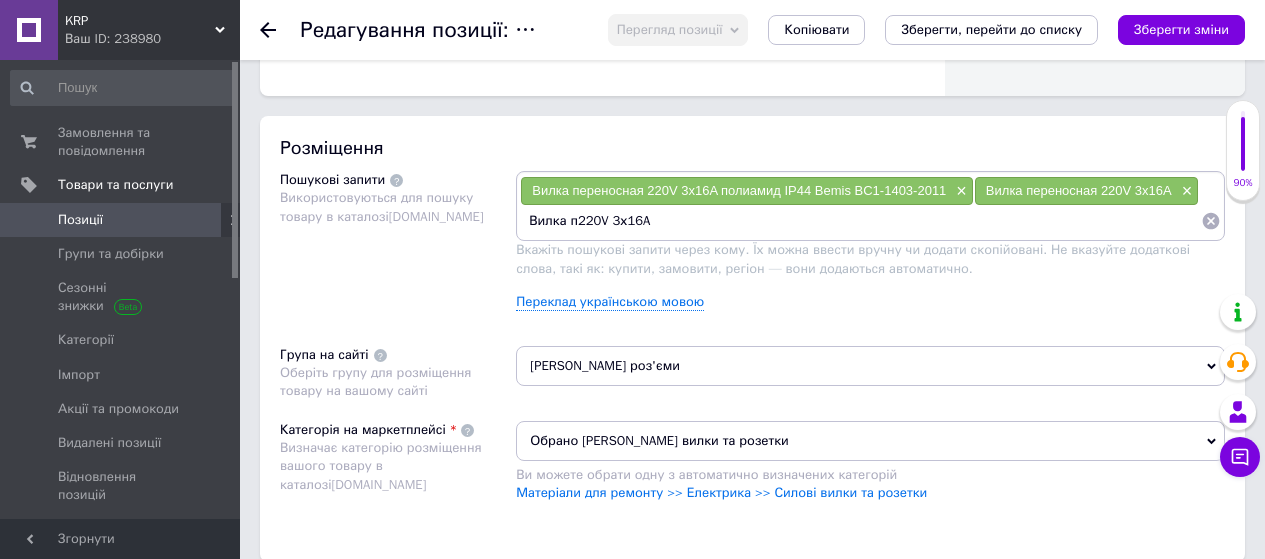 type on "Вилка 220V 3х16A" 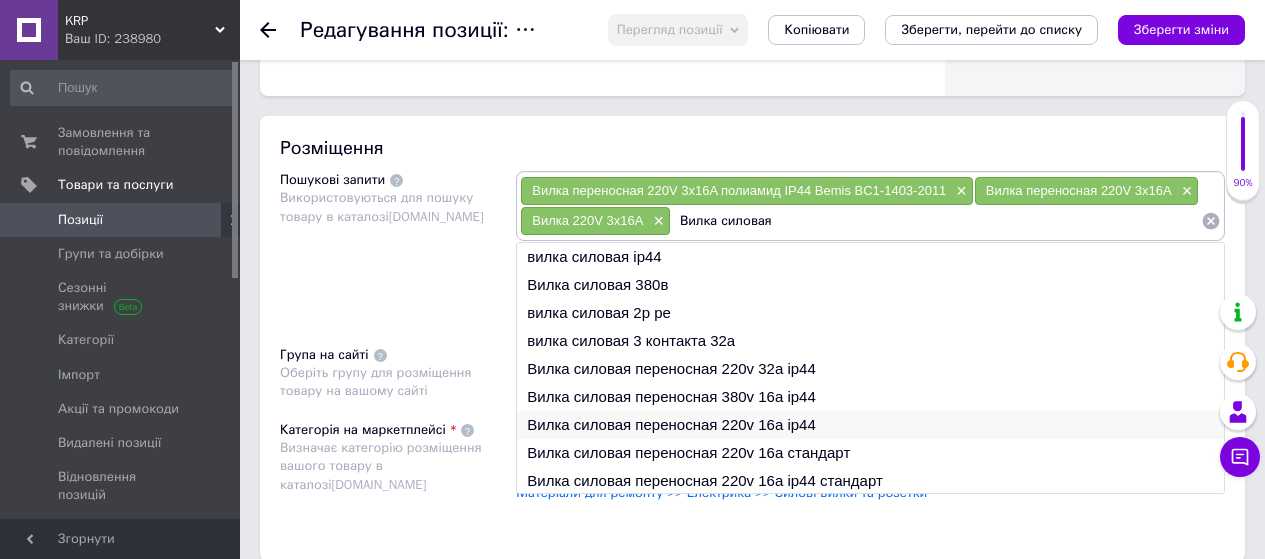 type on "Вилка силовая" 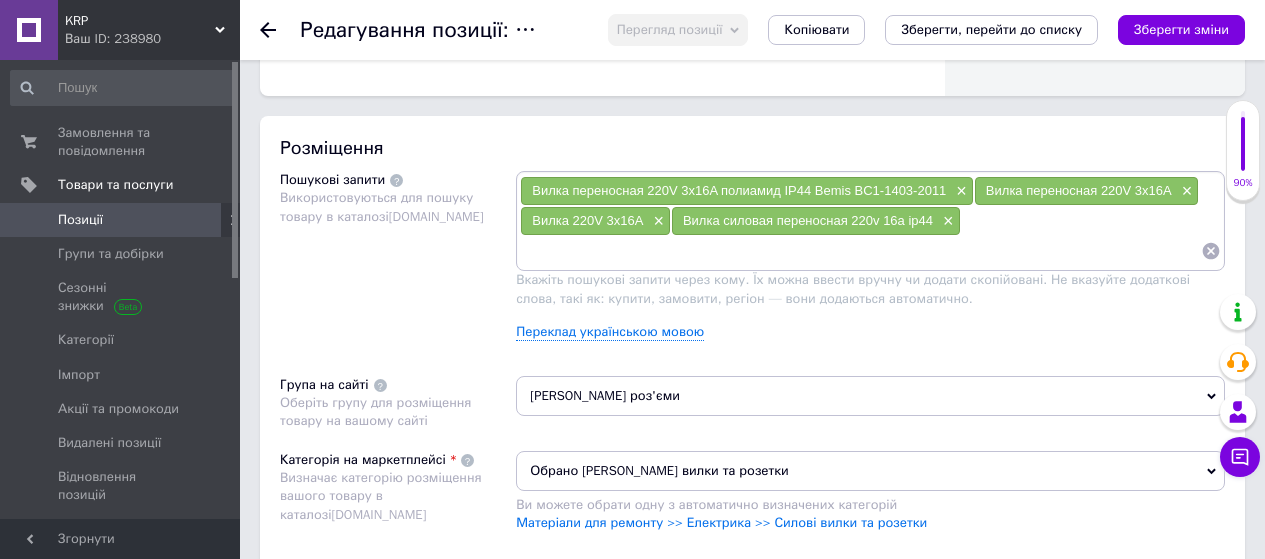 click at bounding box center (860, 251) 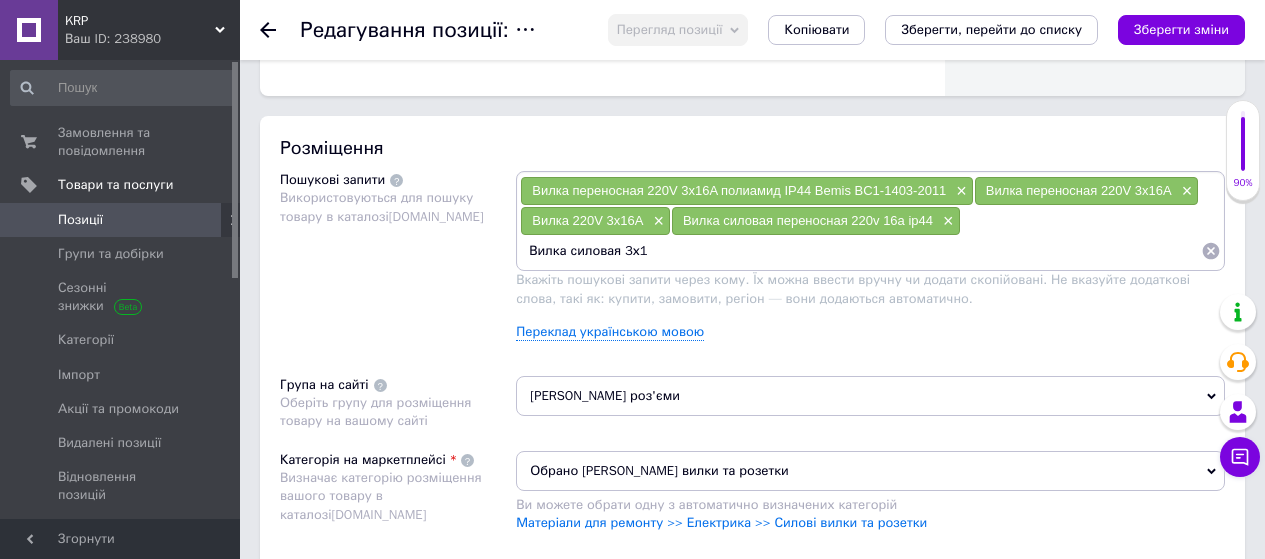type on "Вилка силовая 3х16" 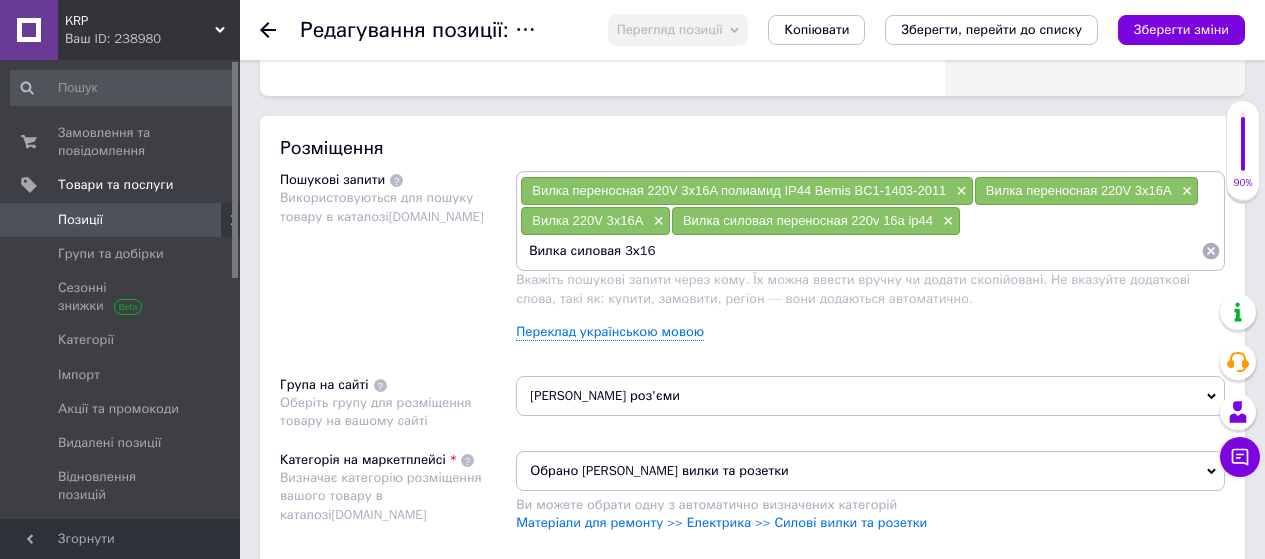type 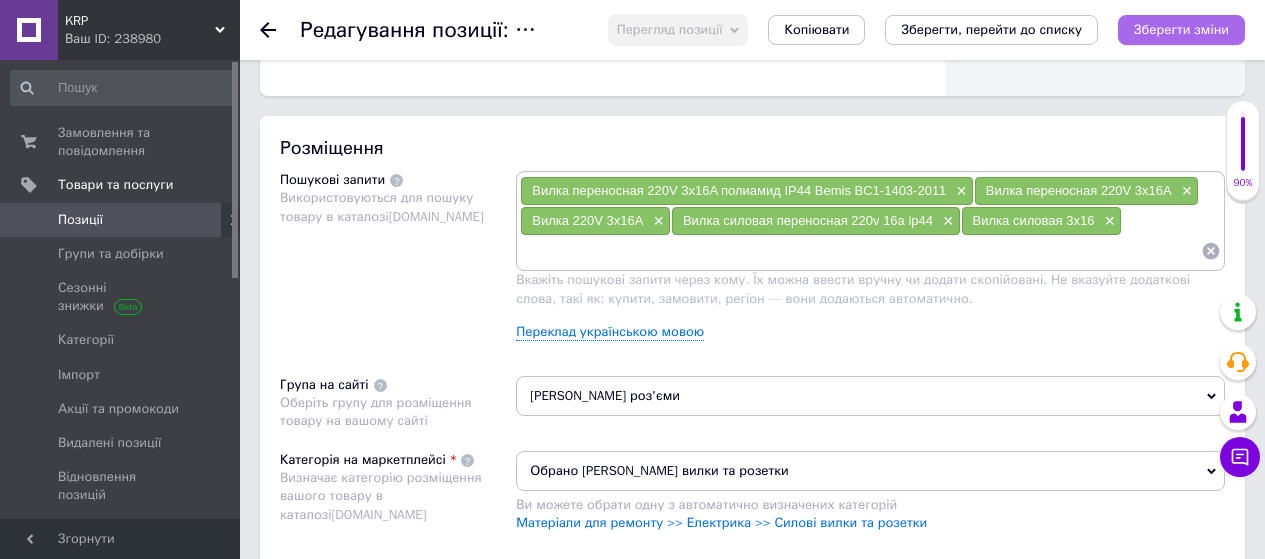 click on "Зберегти зміни" at bounding box center [1181, 29] 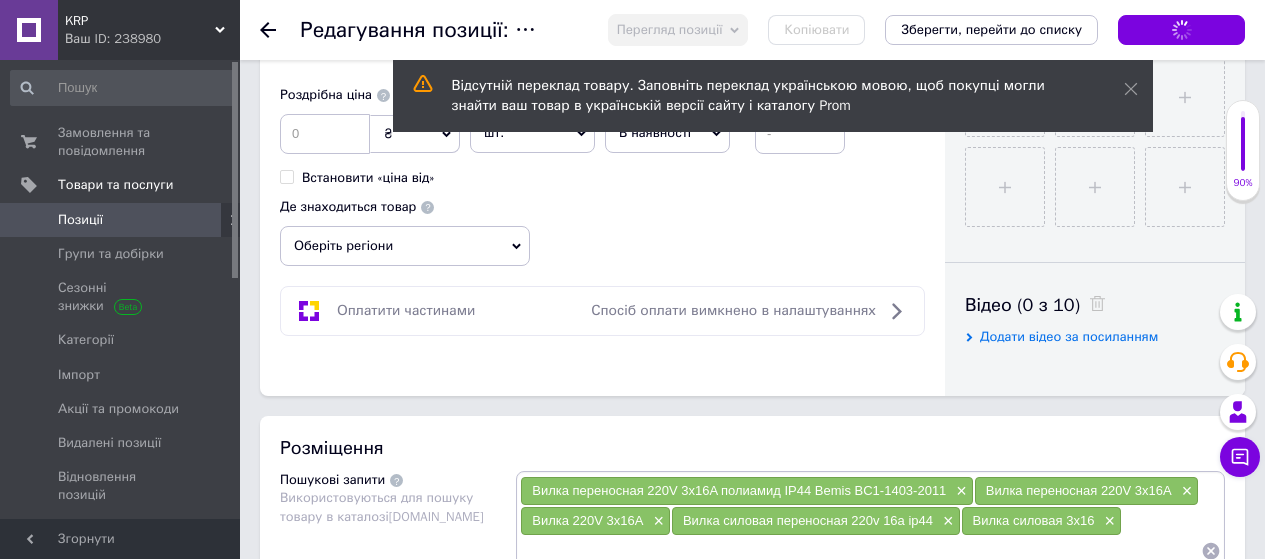 scroll, scrollTop: 600, scrollLeft: 0, axis: vertical 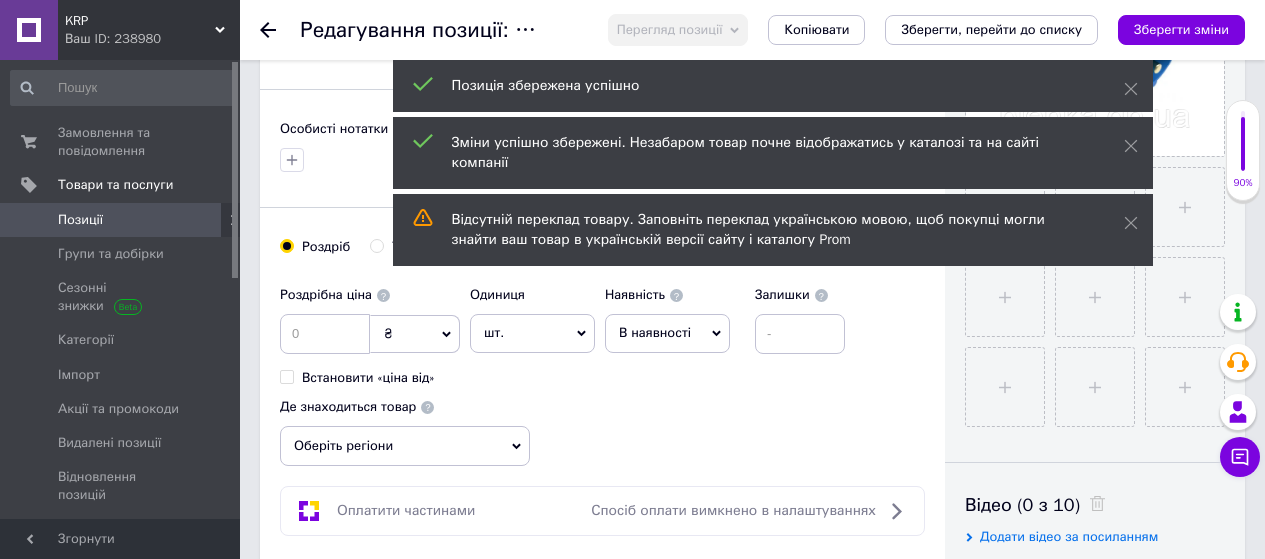 click on "В наявності" at bounding box center (655, 332) 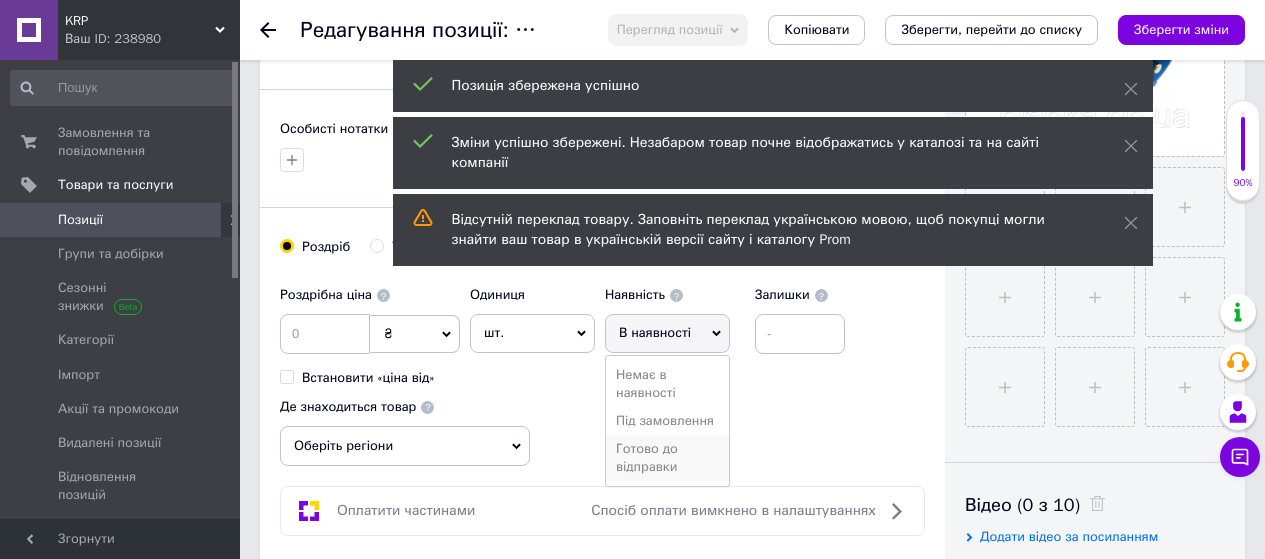 click on "Готово до відправки" at bounding box center [667, 458] 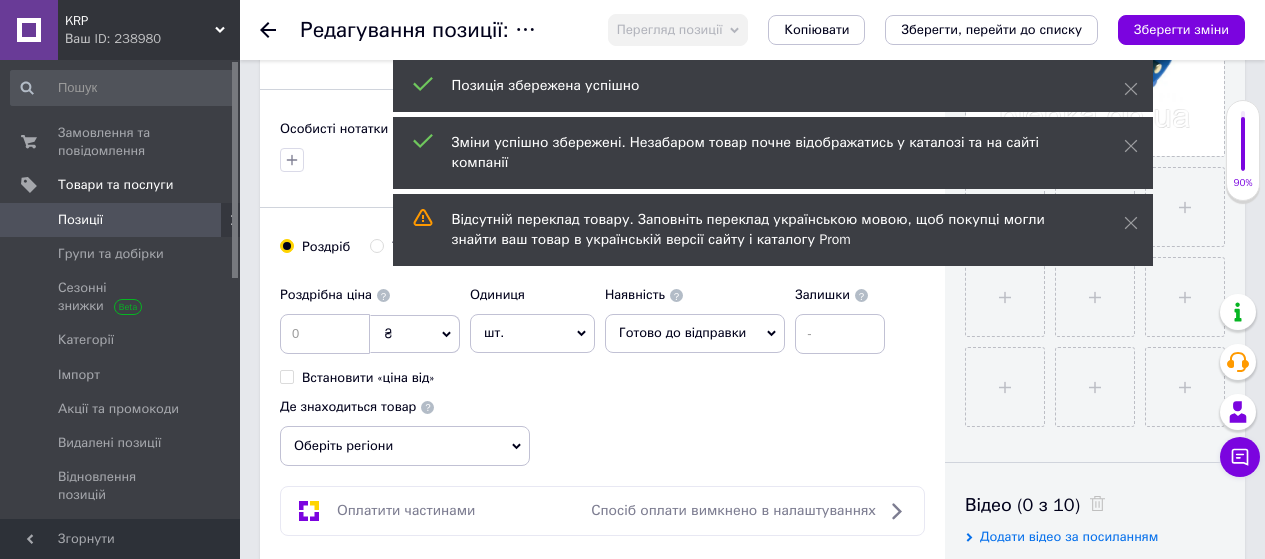 click on "Оберіть регіони" at bounding box center [405, 446] 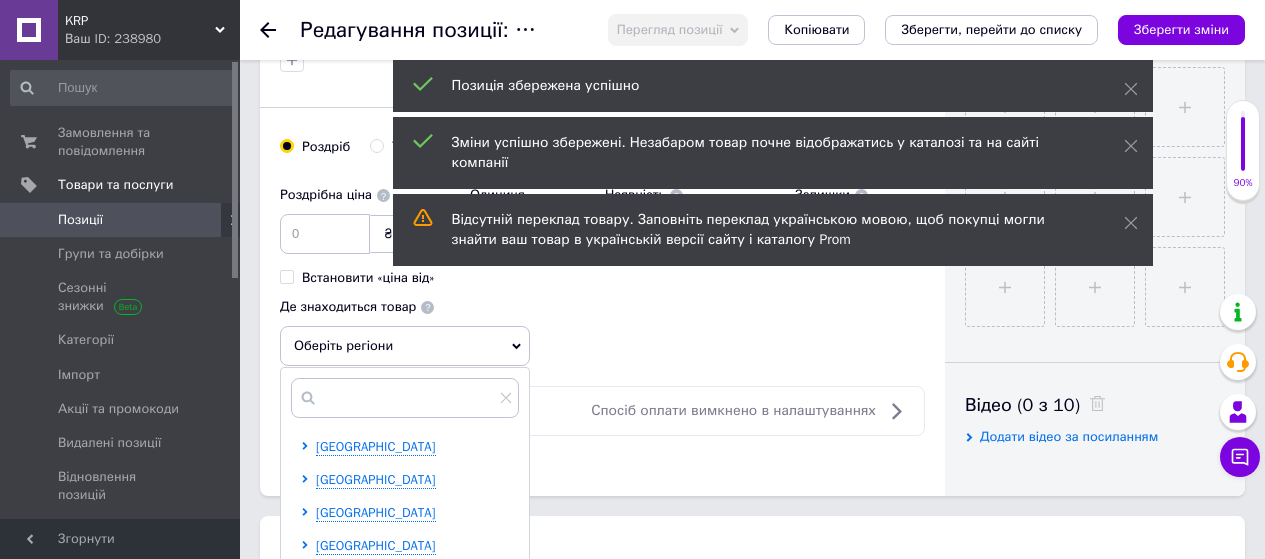 scroll, scrollTop: 800, scrollLeft: 0, axis: vertical 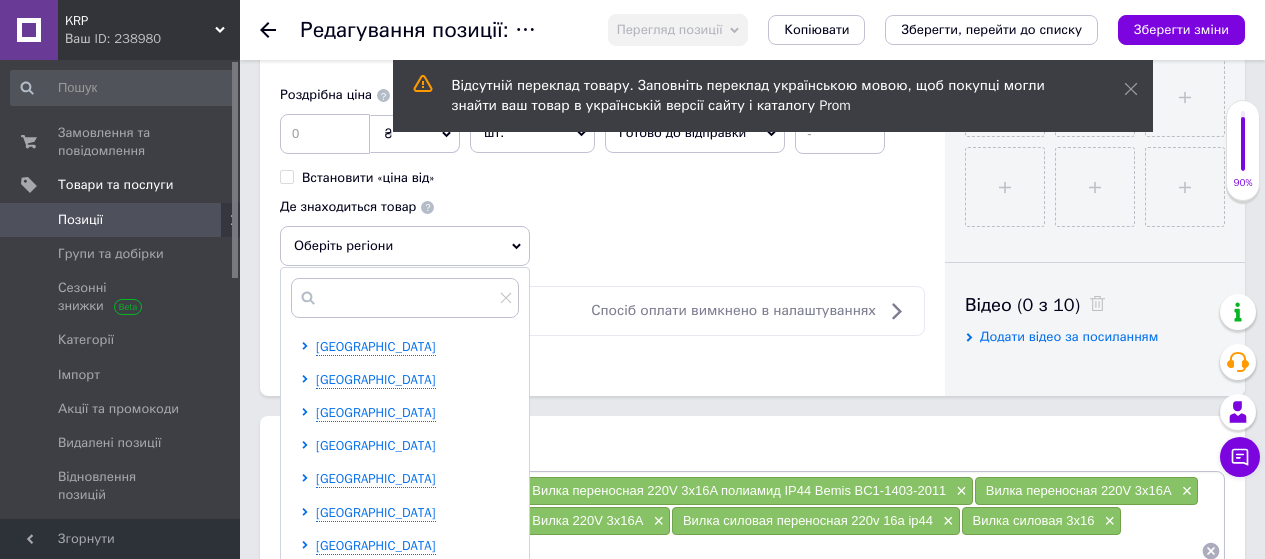 click on "[GEOGRAPHIC_DATA]" at bounding box center (376, 445) 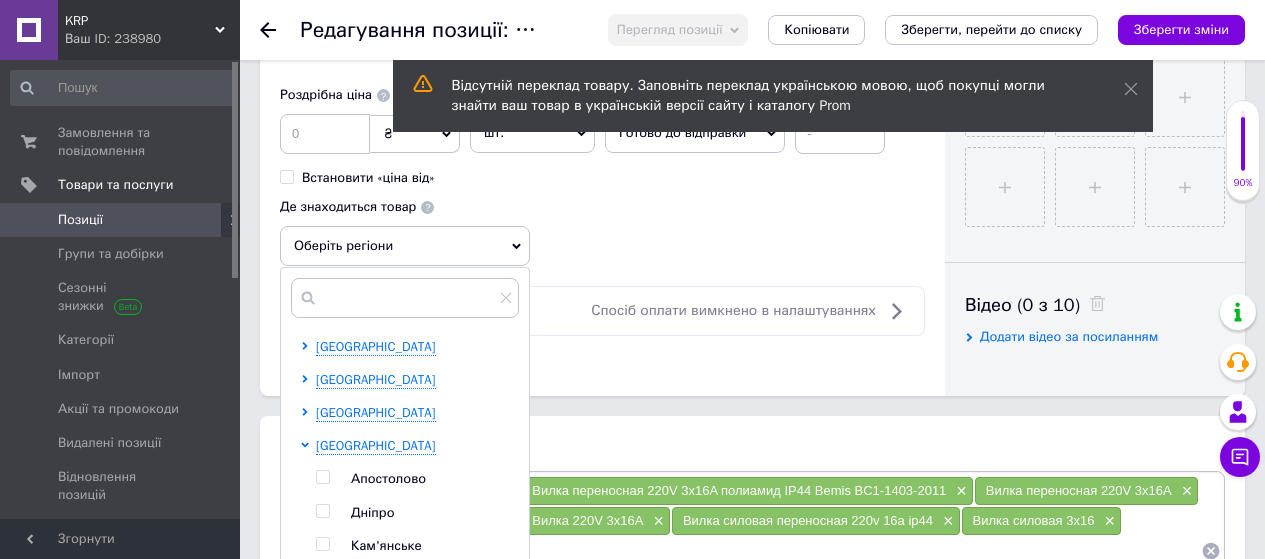 click at bounding box center [326, 513] 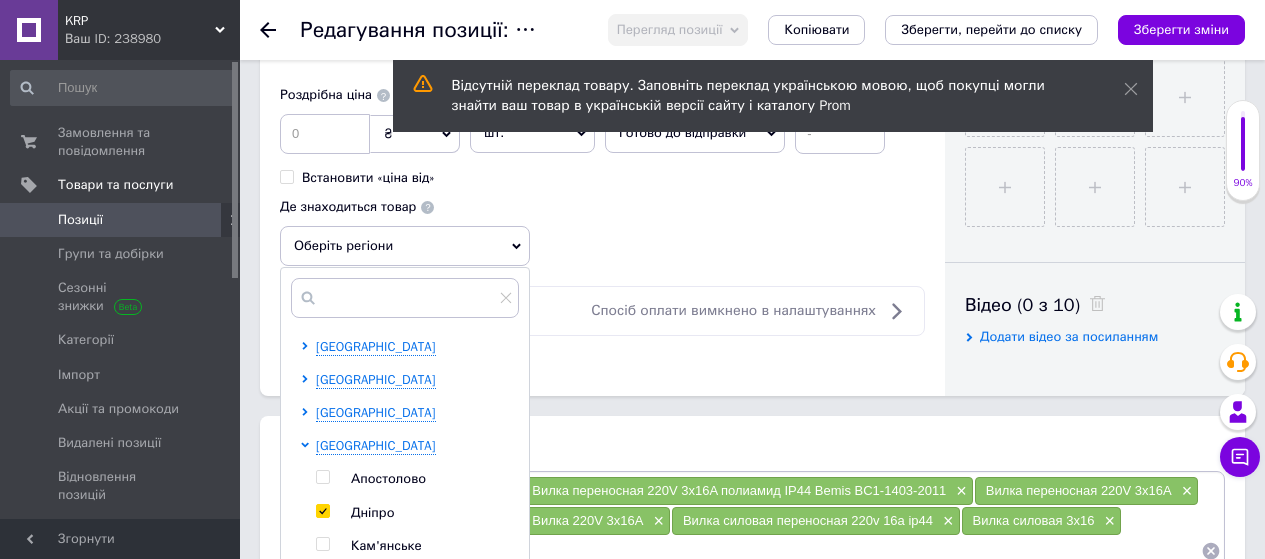 checkbox on "true" 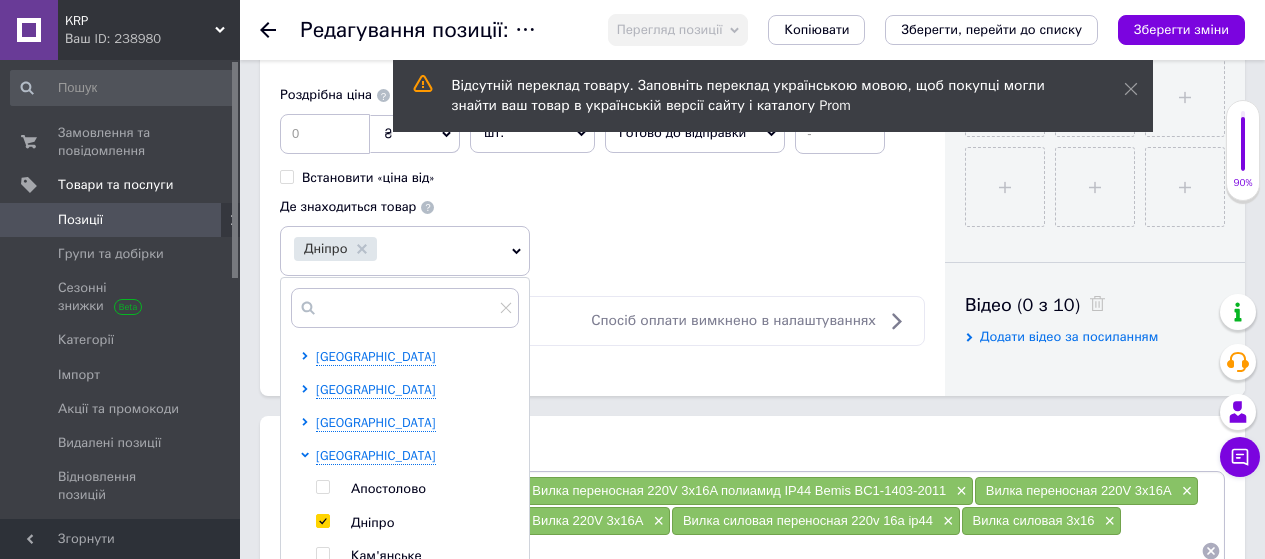 click on "Роздрібна ціна ₴ $ EUR CHF GBP ¥ PLN ₸ MDL HUF KGS CNY TRY KRW lei Встановити «ціна від» Одиниця шт. Популярне комплект упаковка кв.м пара м кг пог.м послуга т а автоцистерна ампула б балон банка блістер бобіна бочка бут бухта в ват виїзд відро г г га година гр/кв.м гігакалорія д дав два місяці день доба доза є єврокуб з зміна к кВт каністра карат кв.дм кв.м кв.см кв.фут квартал кг кг/кв.м км колесо комплект коробка куб.дм куб.м л л лист м м мВт мл мм моток місяць мішок н набір номер о об'єкт од. п палетомісце пара партія пач пог.м послуга посівна одиниця птахомісце півроку пігулка р 1" at bounding box center (602, 176) 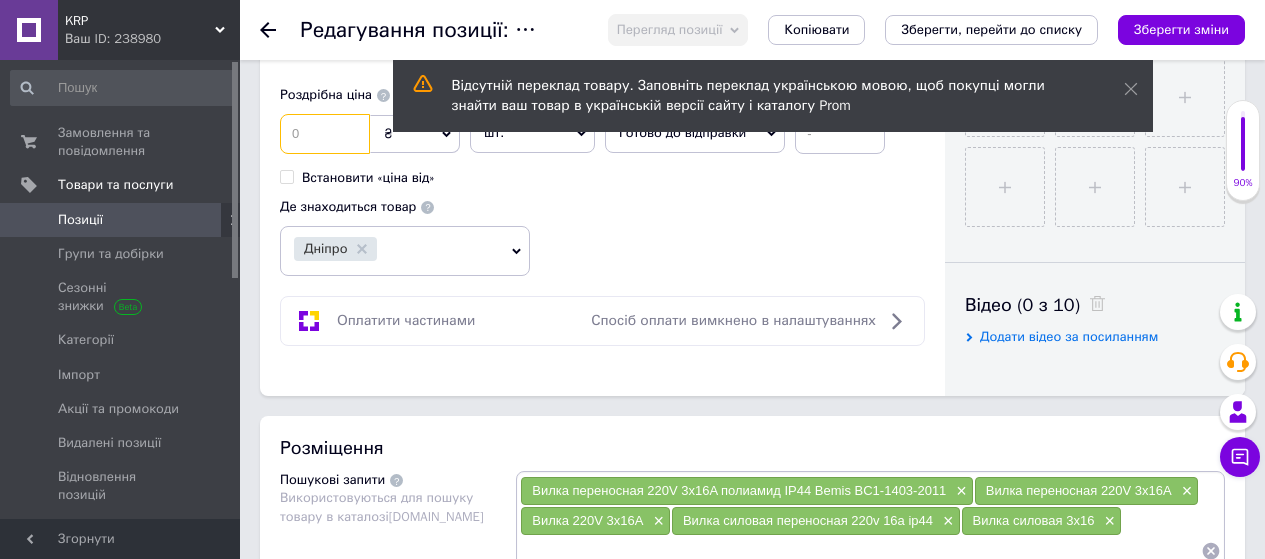 click at bounding box center [325, 134] 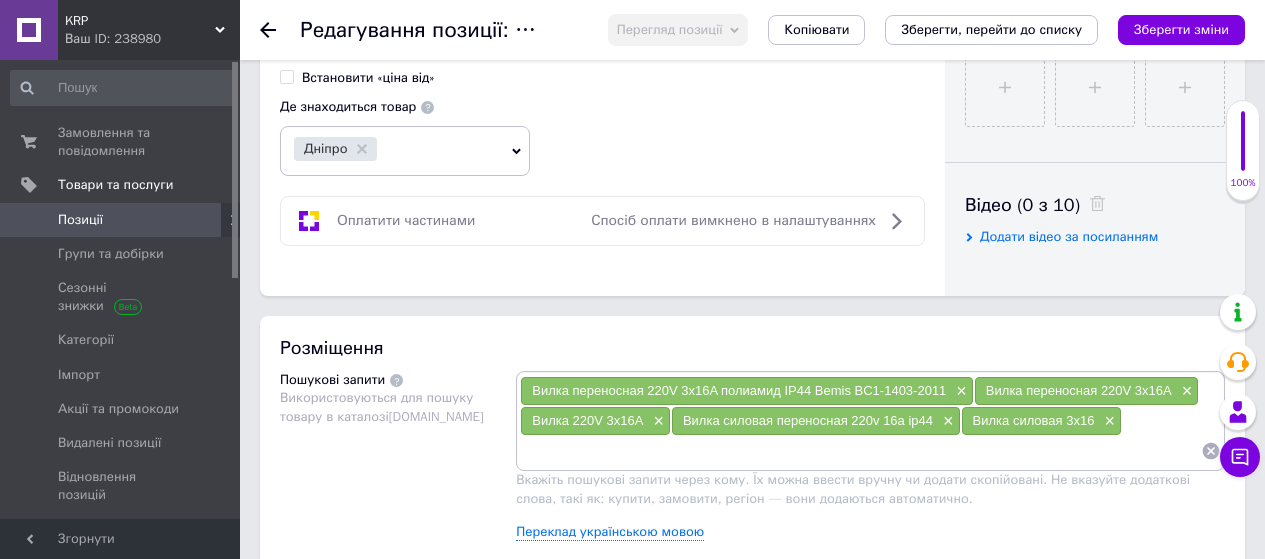 scroll, scrollTop: 700, scrollLeft: 0, axis: vertical 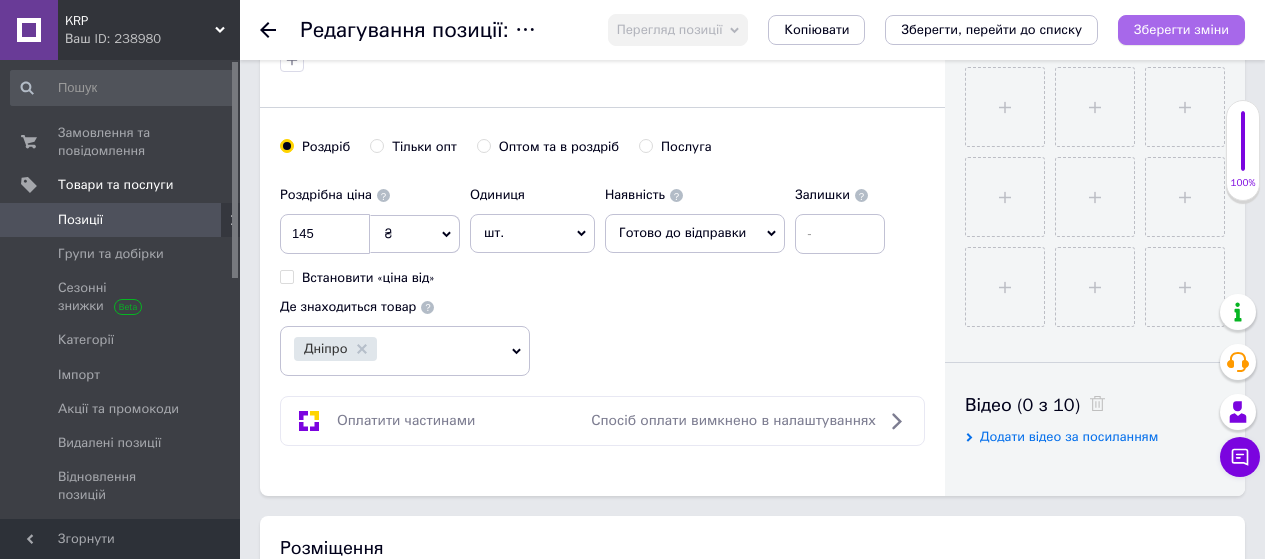 click on "Зберегти зміни" at bounding box center (1181, 29) 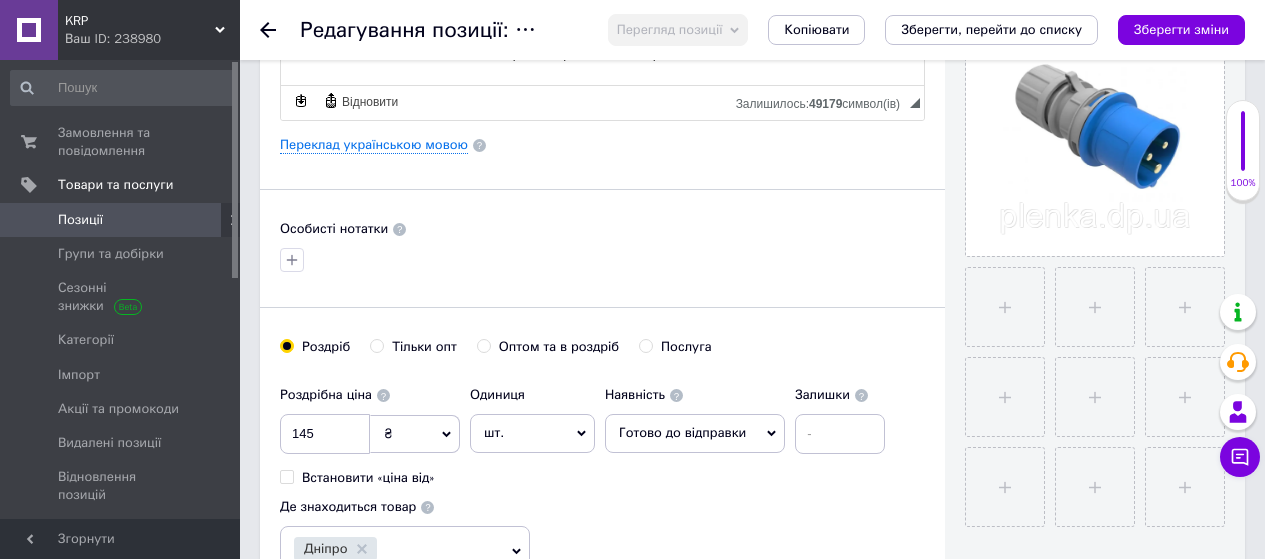 scroll, scrollTop: 600, scrollLeft: 0, axis: vertical 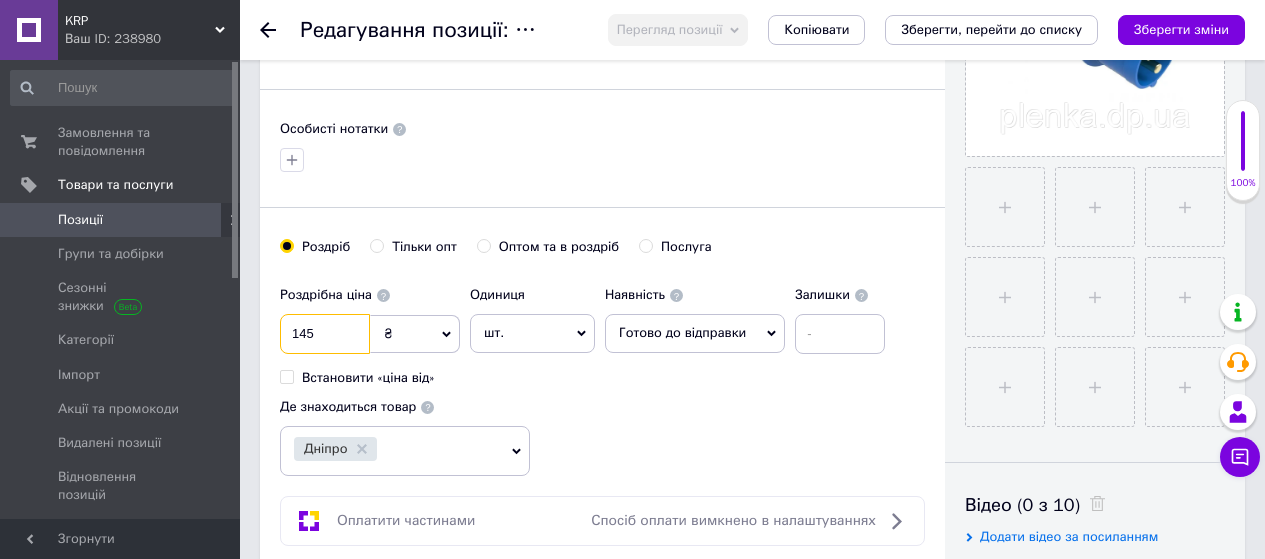 click on "145" at bounding box center (325, 334) 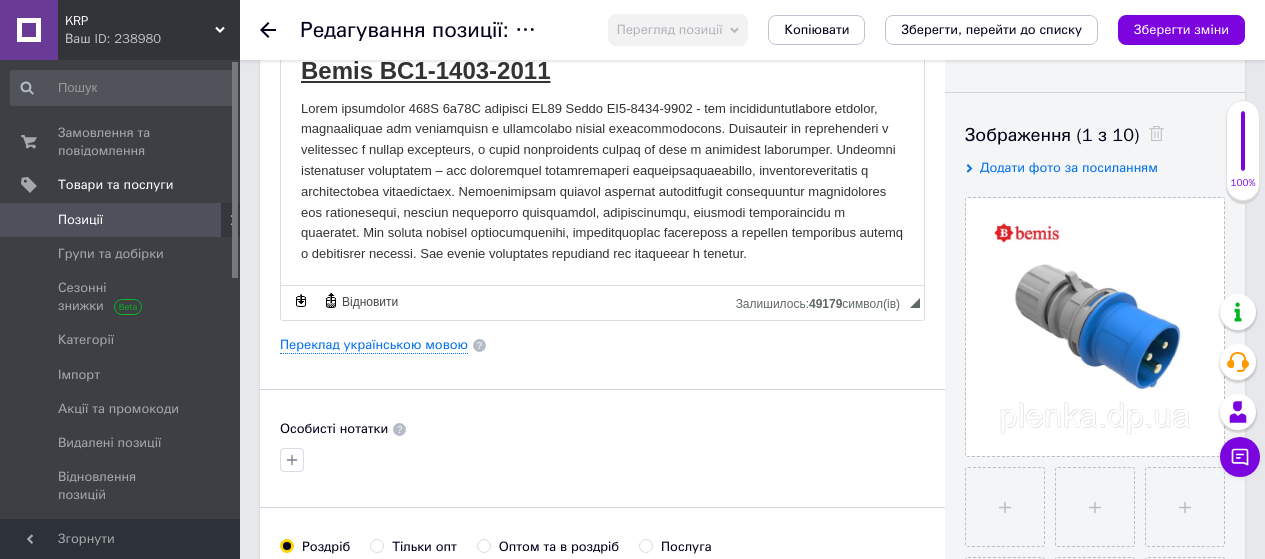 scroll, scrollTop: 0, scrollLeft: 0, axis: both 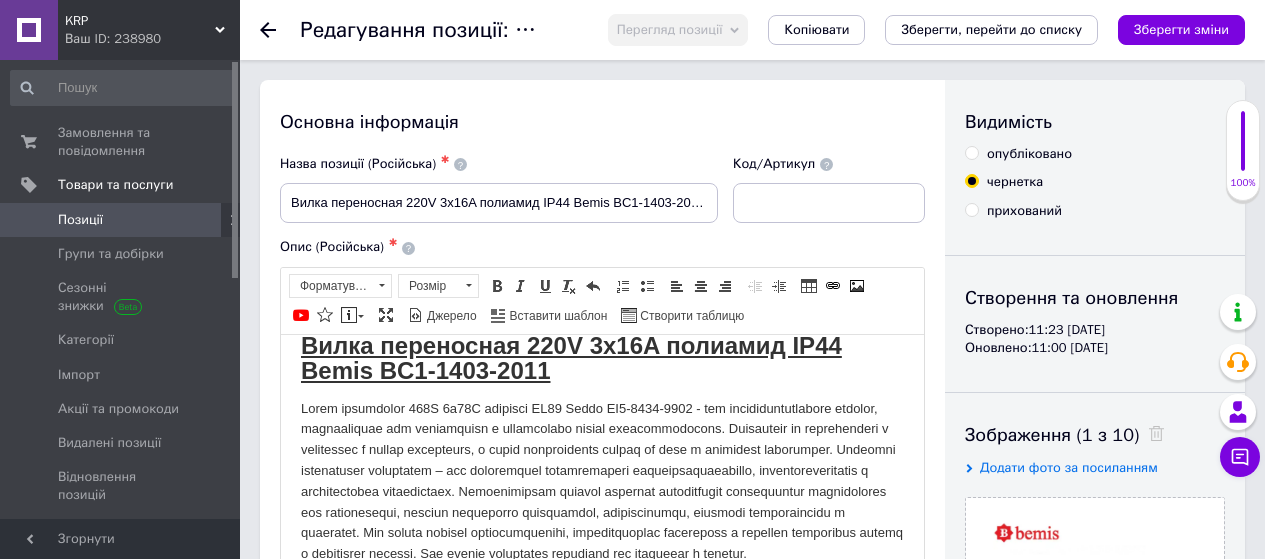 type on "120" 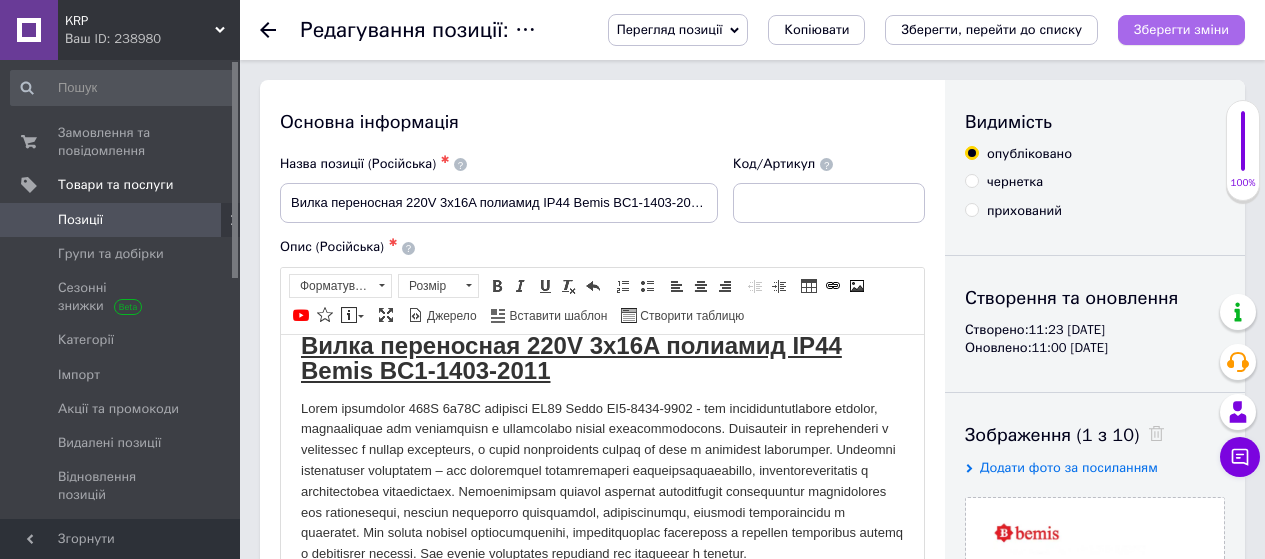 click on "Зберегти зміни" at bounding box center [1181, 29] 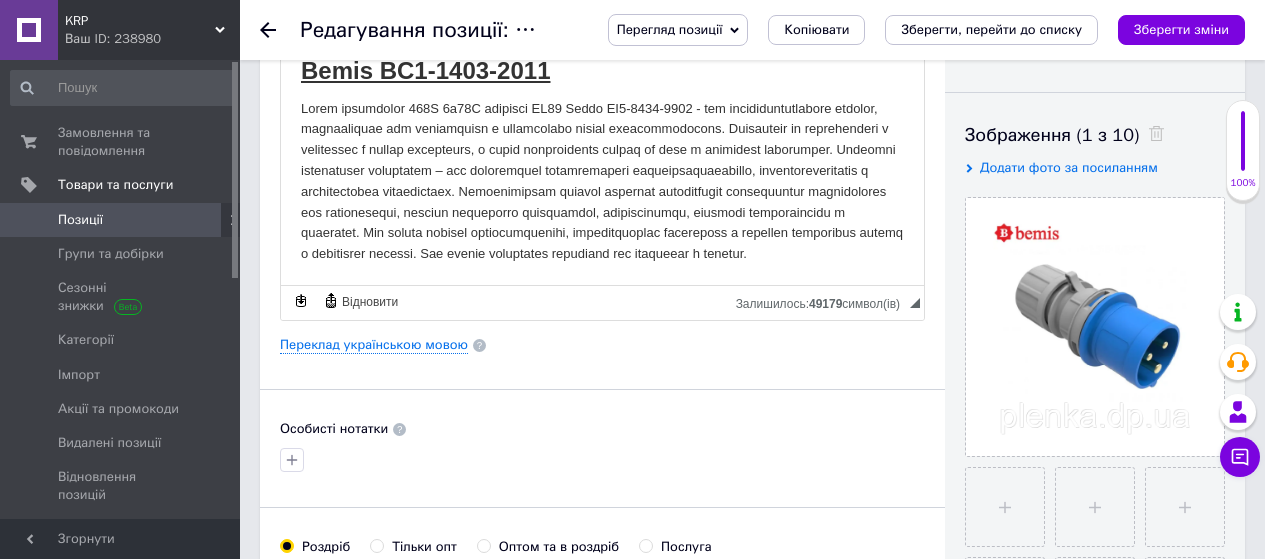 scroll, scrollTop: 500, scrollLeft: 0, axis: vertical 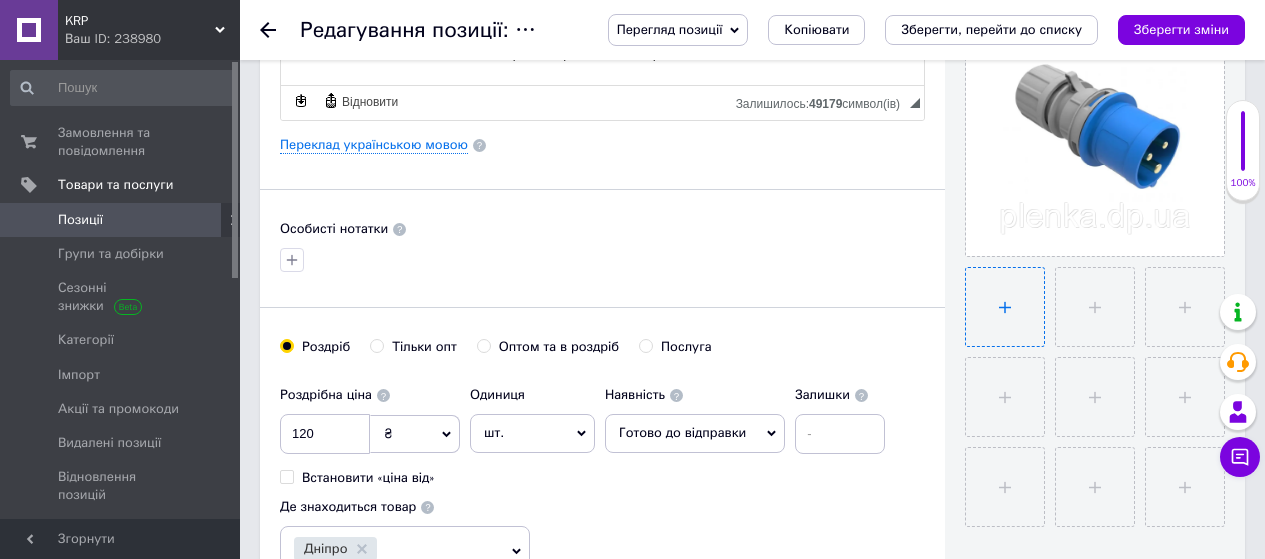 click at bounding box center [1005, 307] 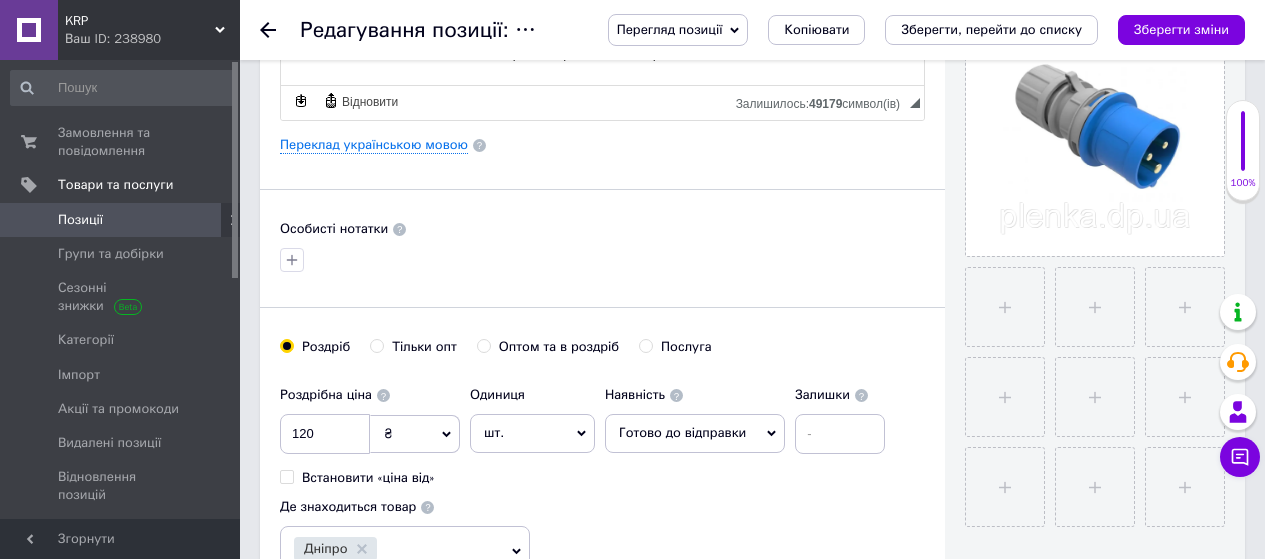 type 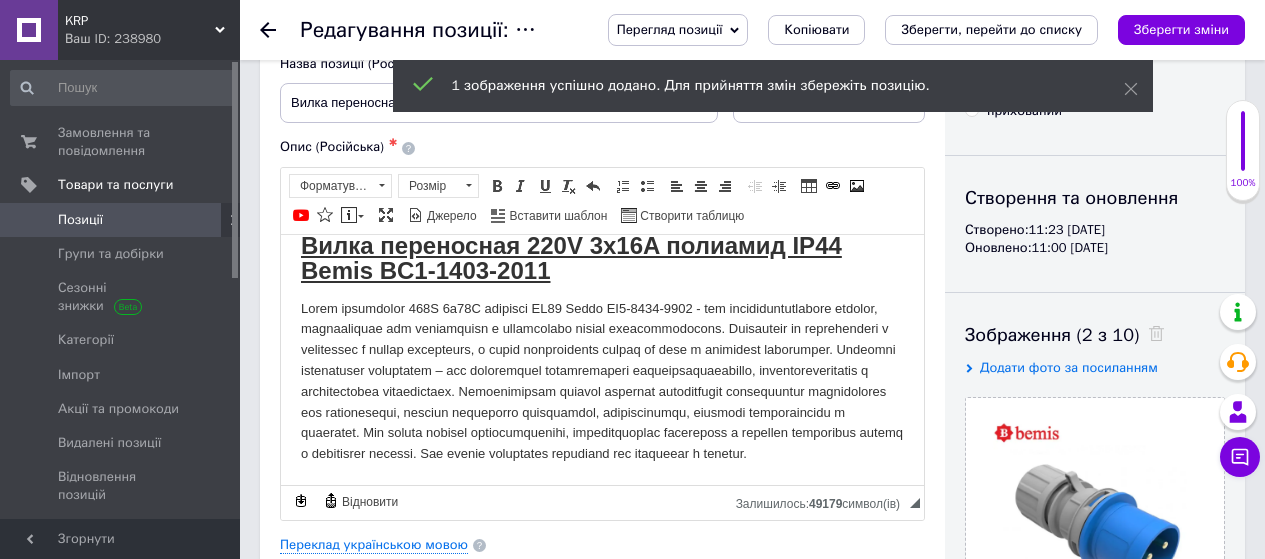 scroll, scrollTop: 0, scrollLeft: 0, axis: both 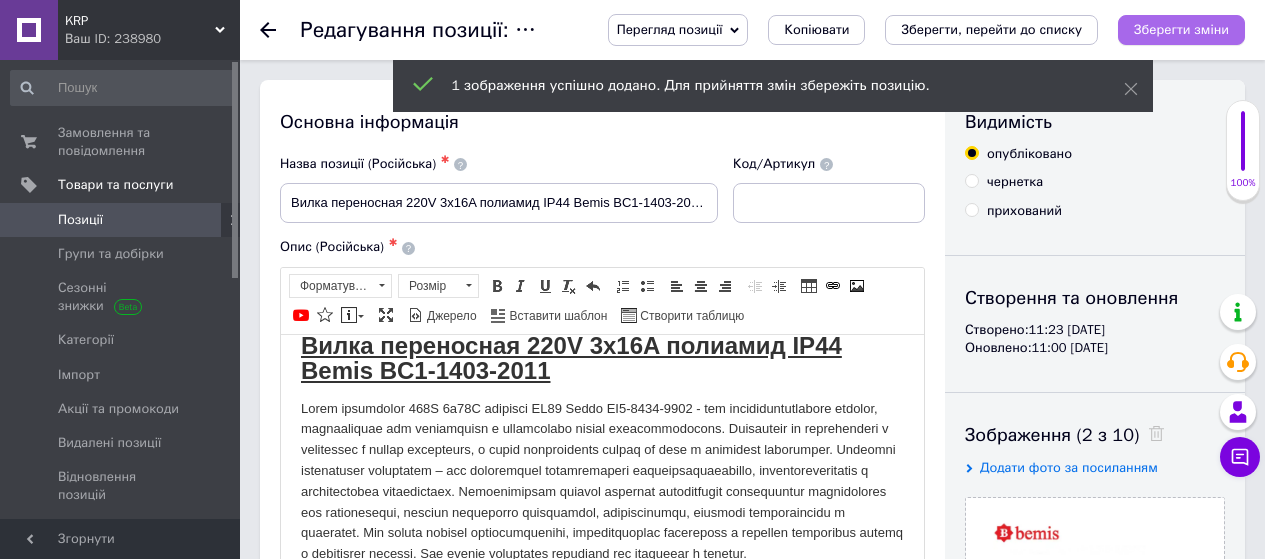 click on "Зберегти зміни" at bounding box center (1181, 29) 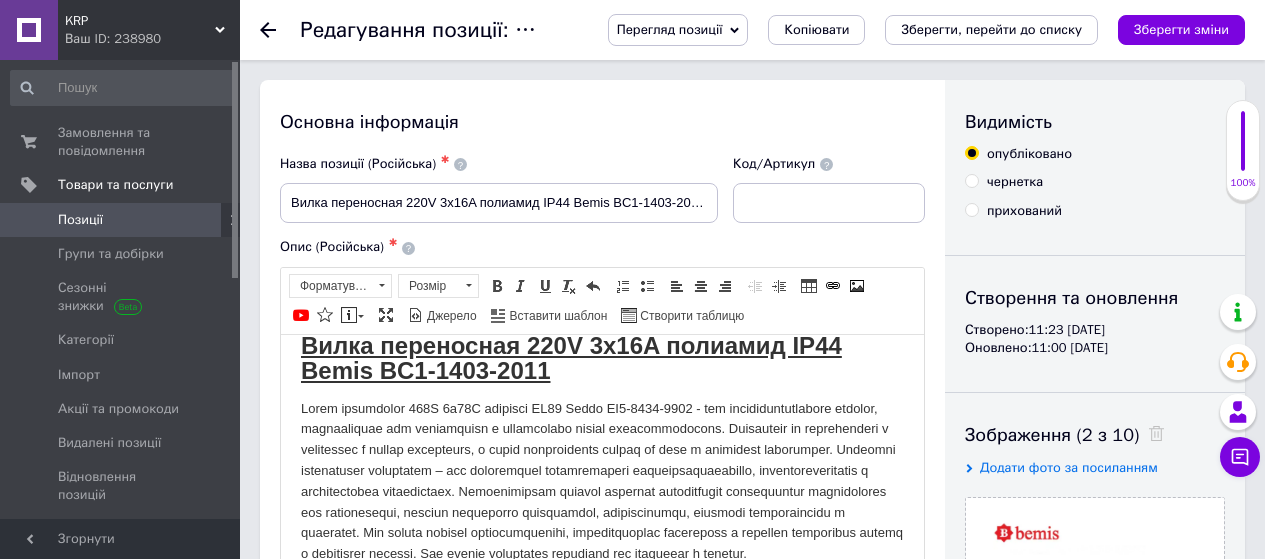 click on "Позиції" at bounding box center [80, 220] 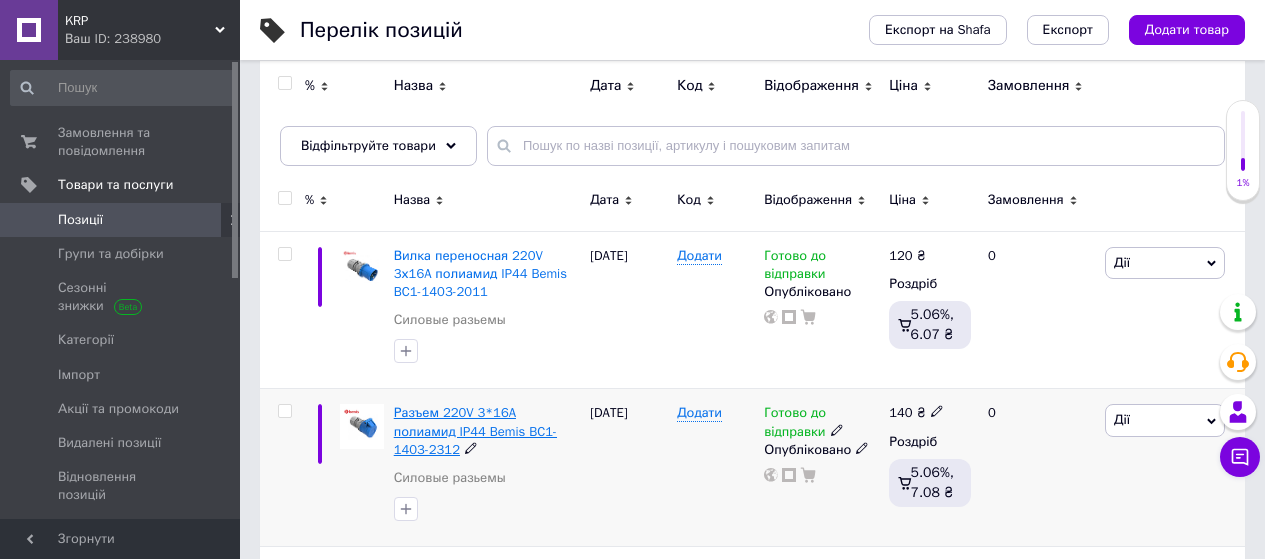 scroll, scrollTop: 300, scrollLeft: 0, axis: vertical 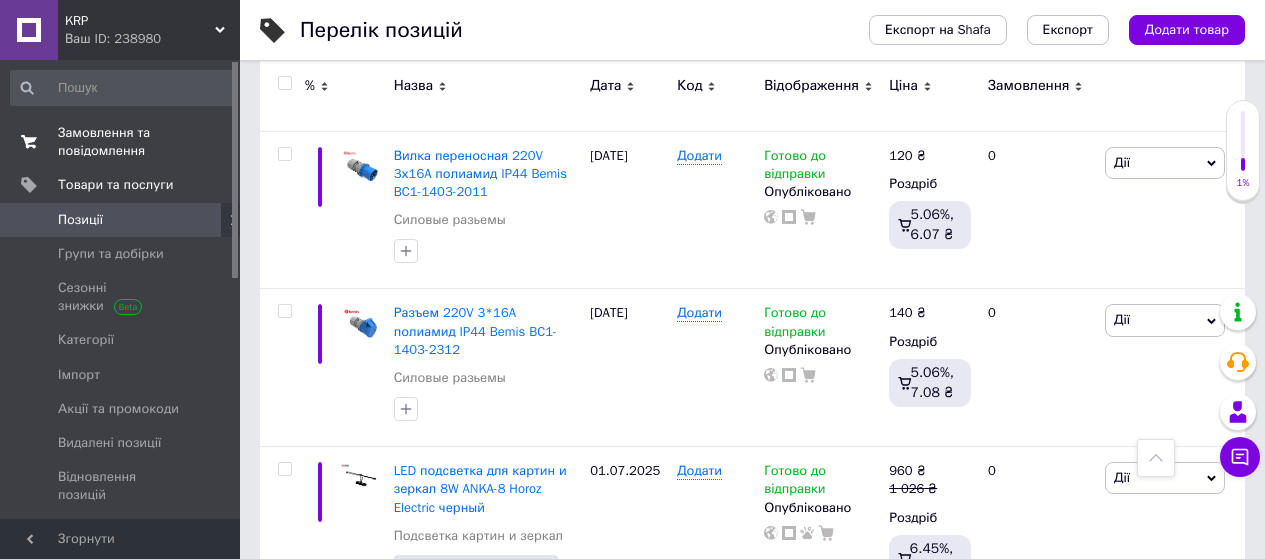 drag, startPoint x: 83, startPoint y: 218, endPoint x: 99, endPoint y: 159, distance: 61.13101 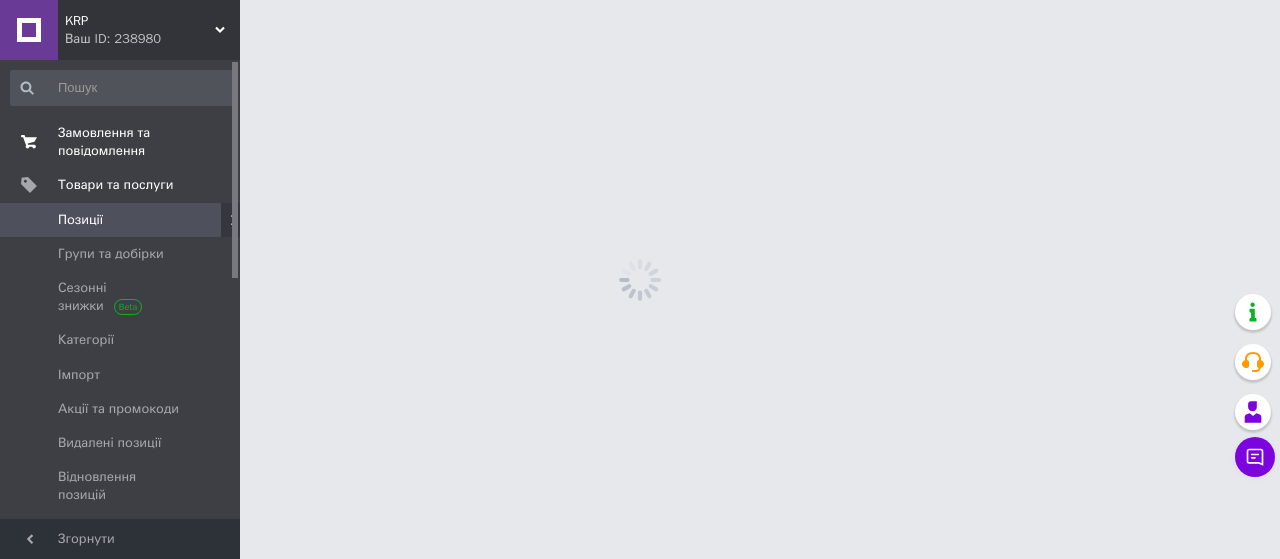 click on "Замовлення та повідомлення" at bounding box center (121, 142) 